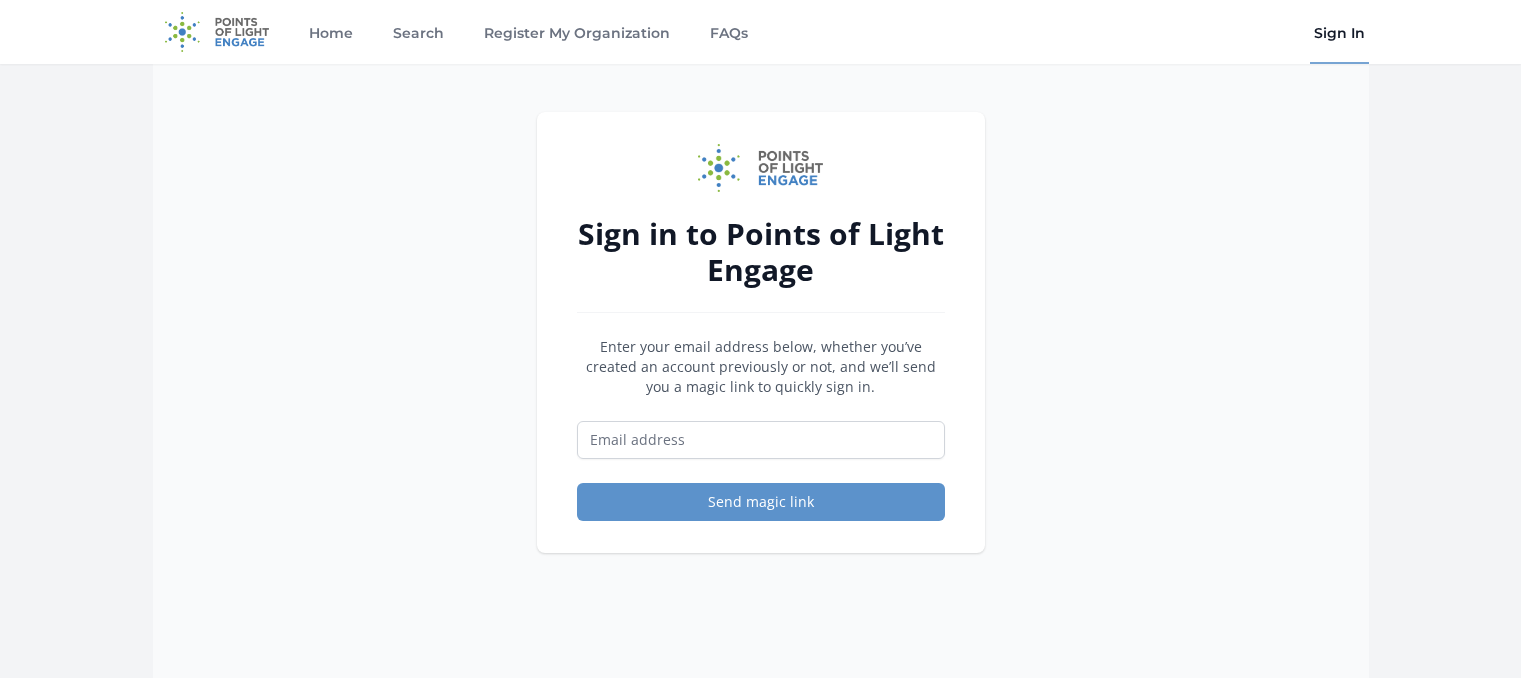 scroll, scrollTop: 0, scrollLeft: 0, axis: both 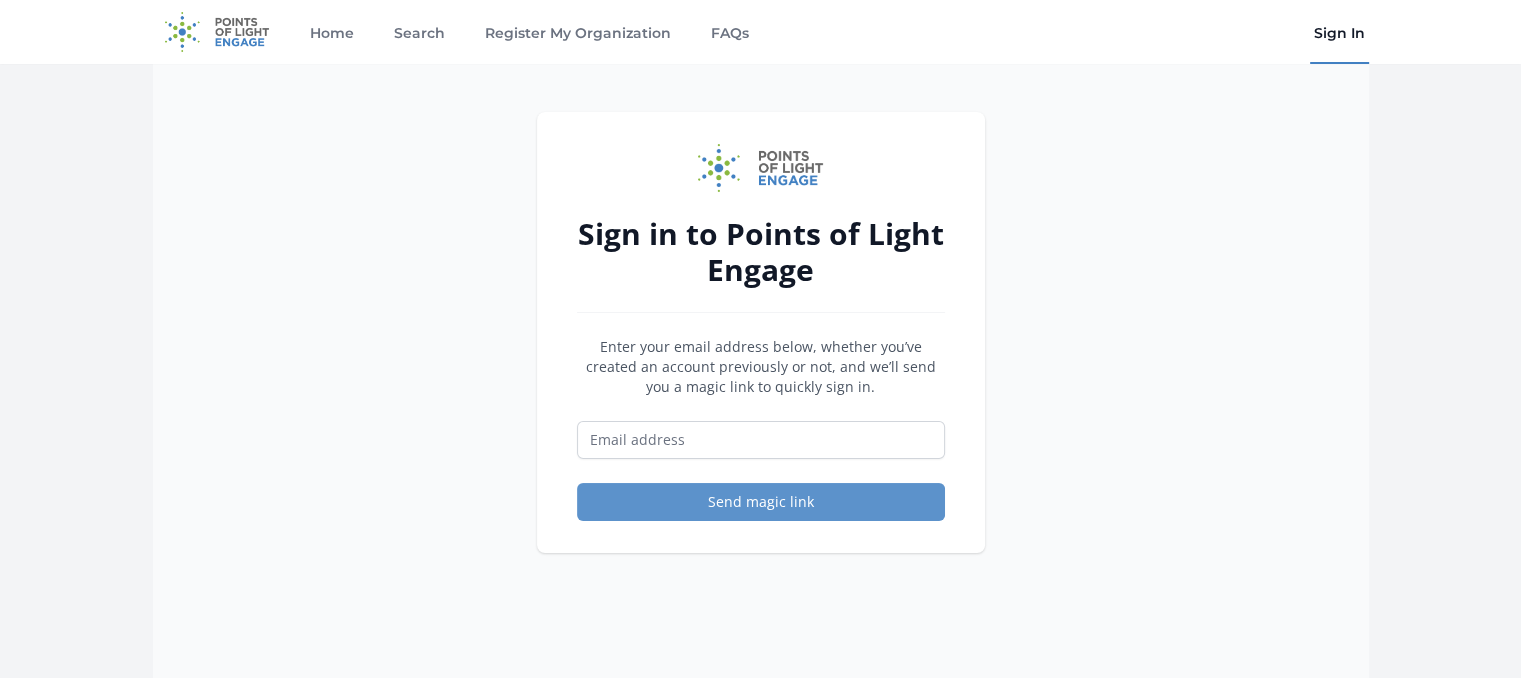 click on "Sign In" at bounding box center (1339, 32) 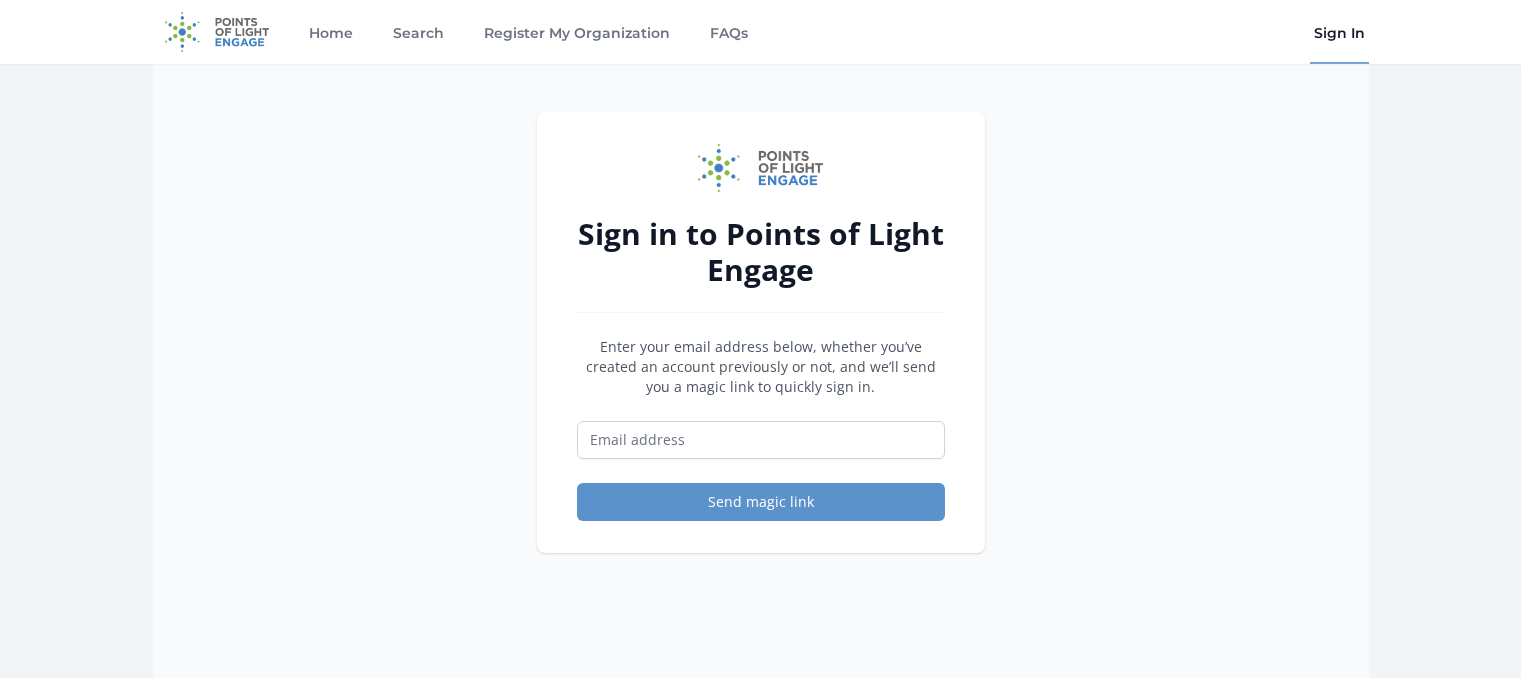 scroll, scrollTop: 0, scrollLeft: 0, axis: both 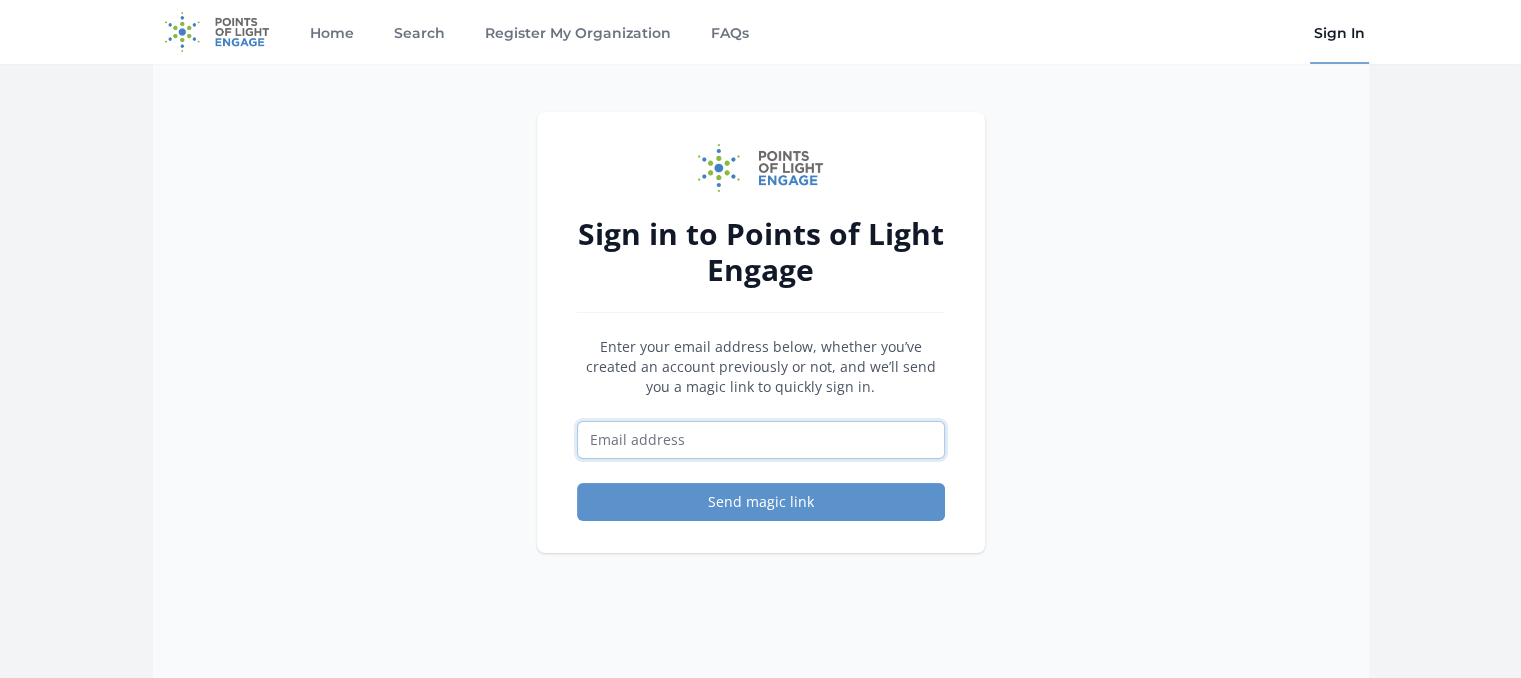 click at bounding box center [761, 440] 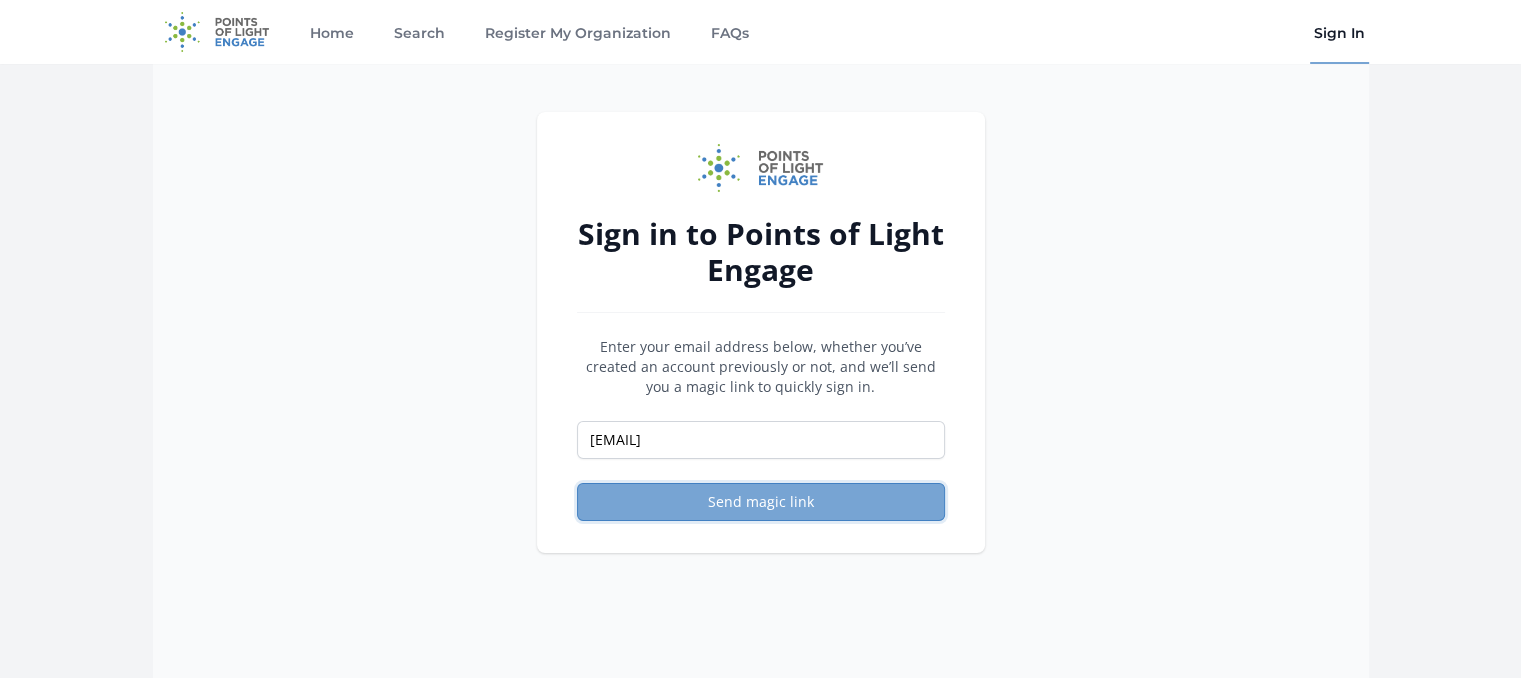 click on "Send magic link" at bounding box center (761, 502) 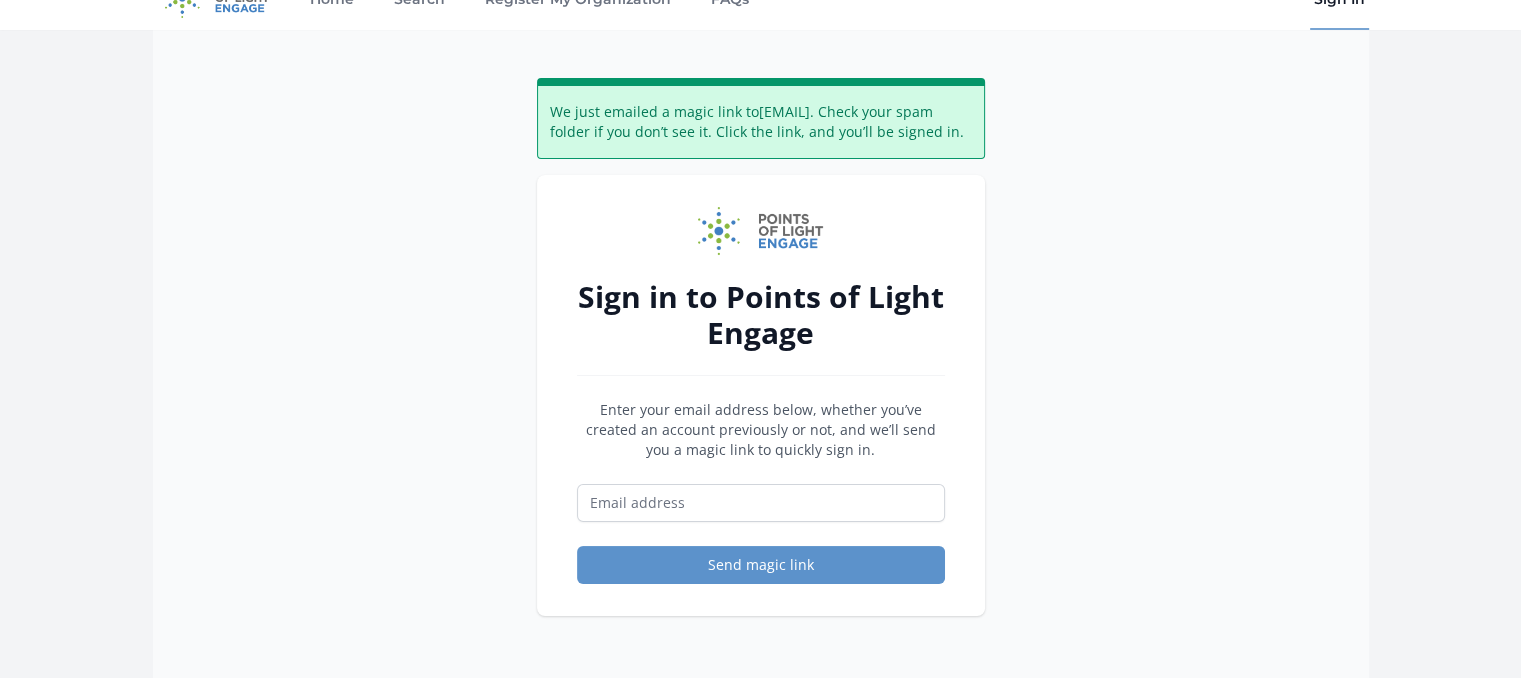 scroll, scrollTop: 0, scrollLeft: 0, axis: both 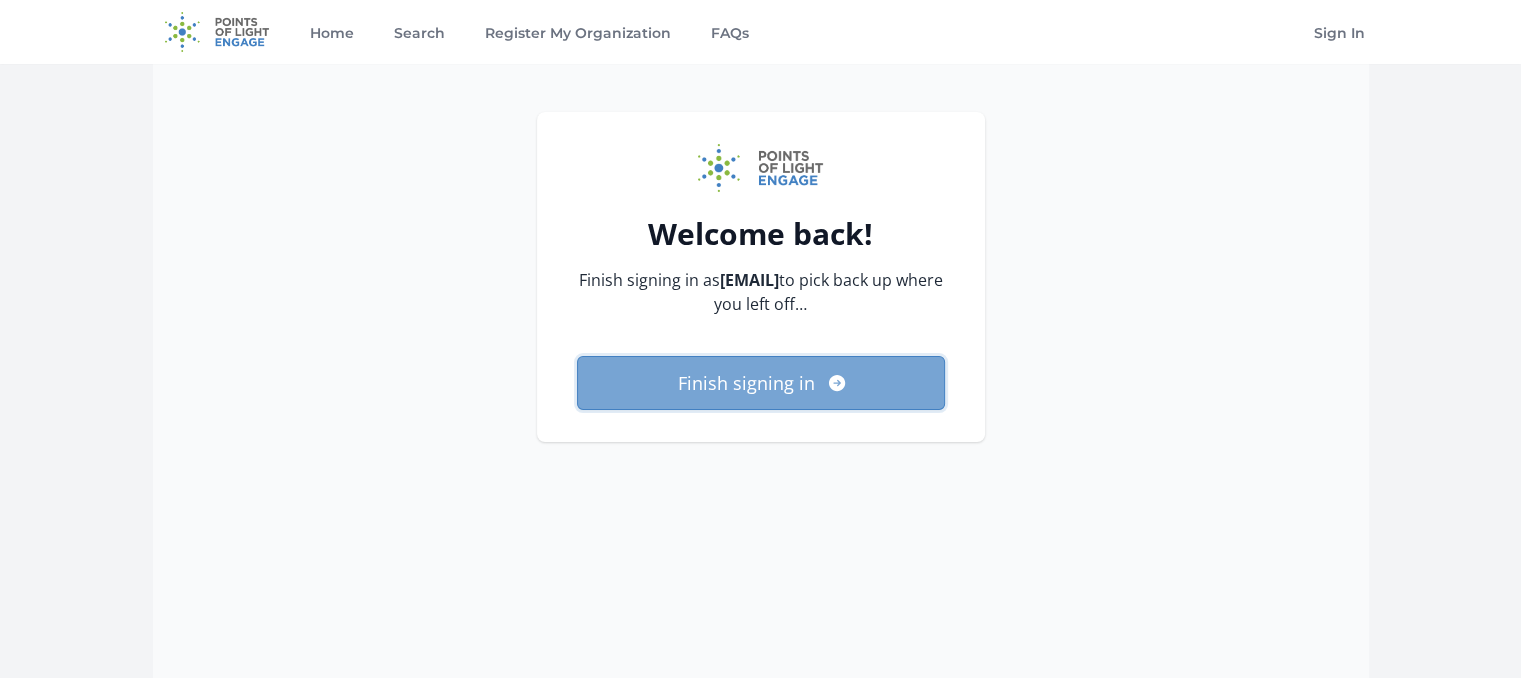 click on "Finish signing in" at bounding box center [761, 383] 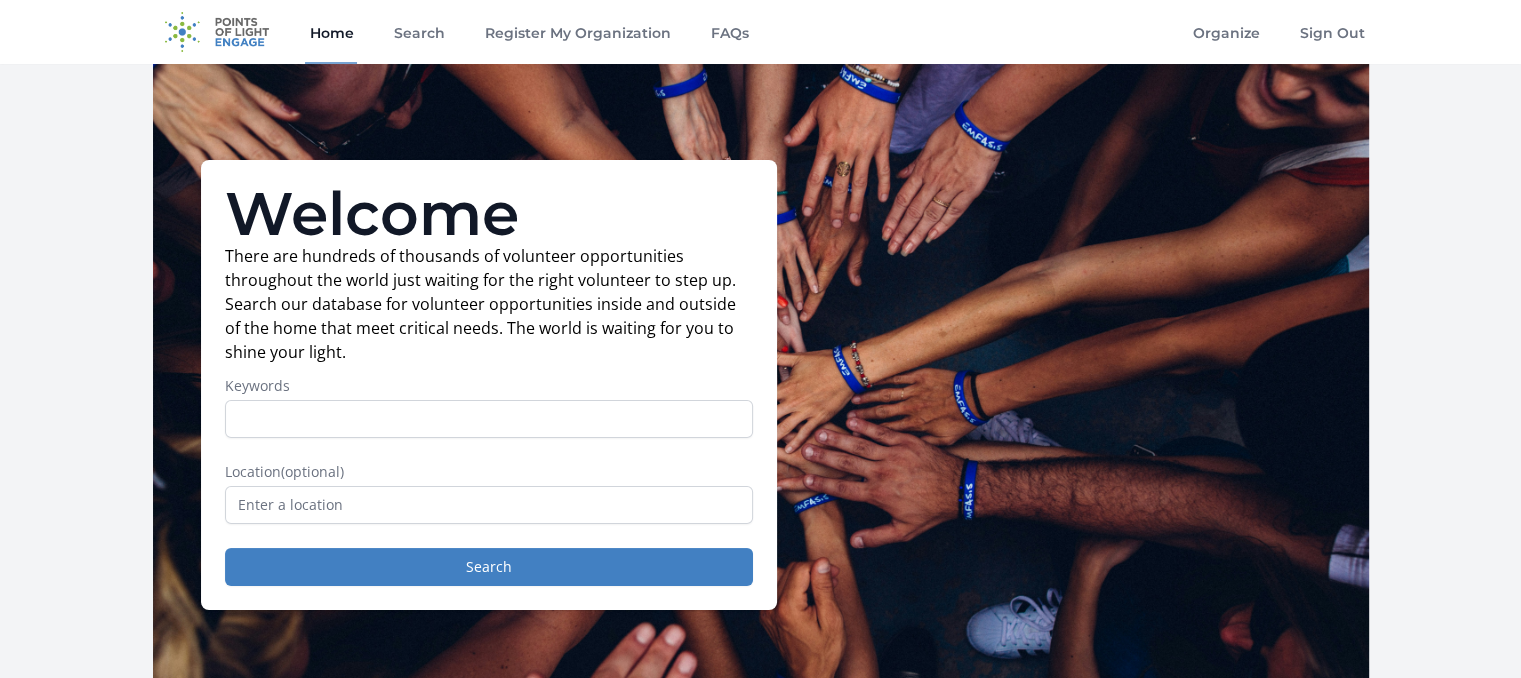 scroll, scrollTop: 0, scrollLeft: 0, axis: both 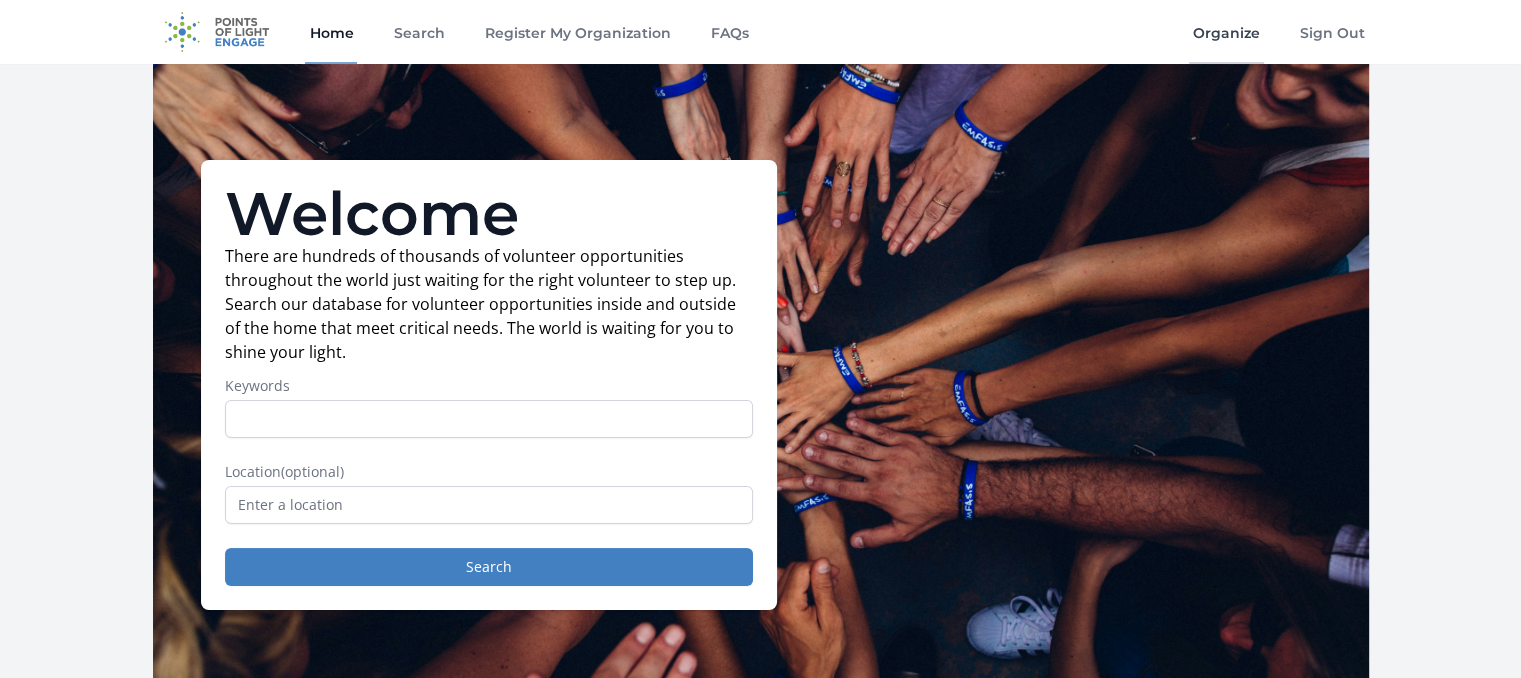 click on "Organize" at bounding box center (1226, 32) 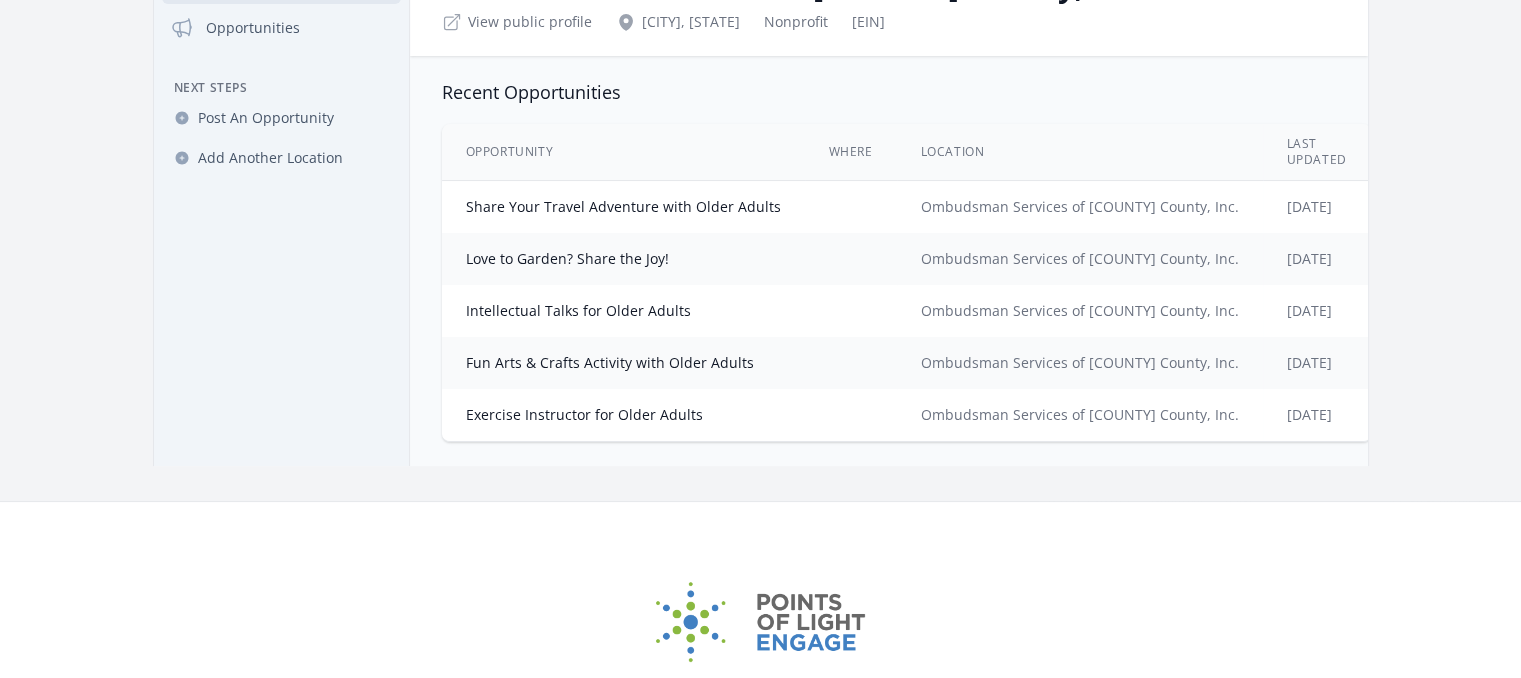 scroll, scrollTop: 300, scrollLeft: 0, axis: vertical 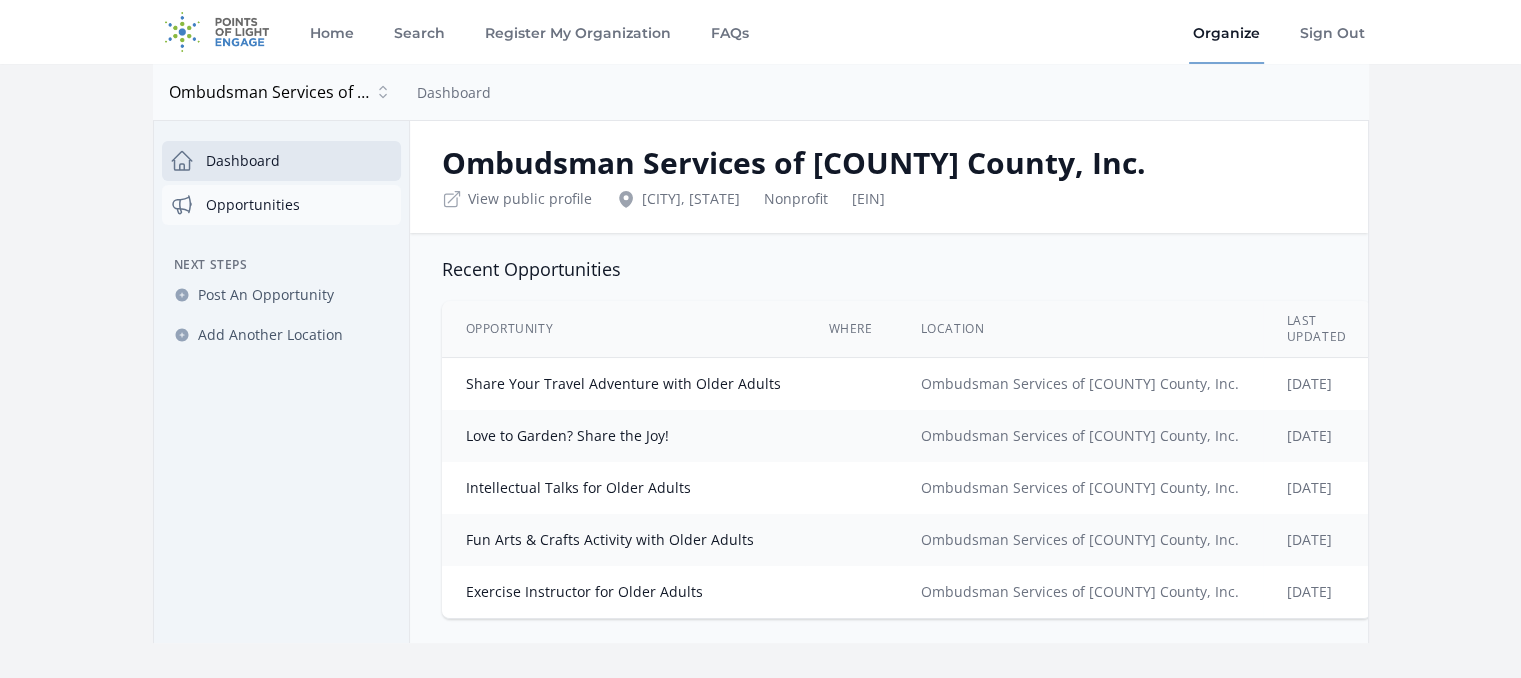 click on "Opportunities" at bounding box center [281, 205] 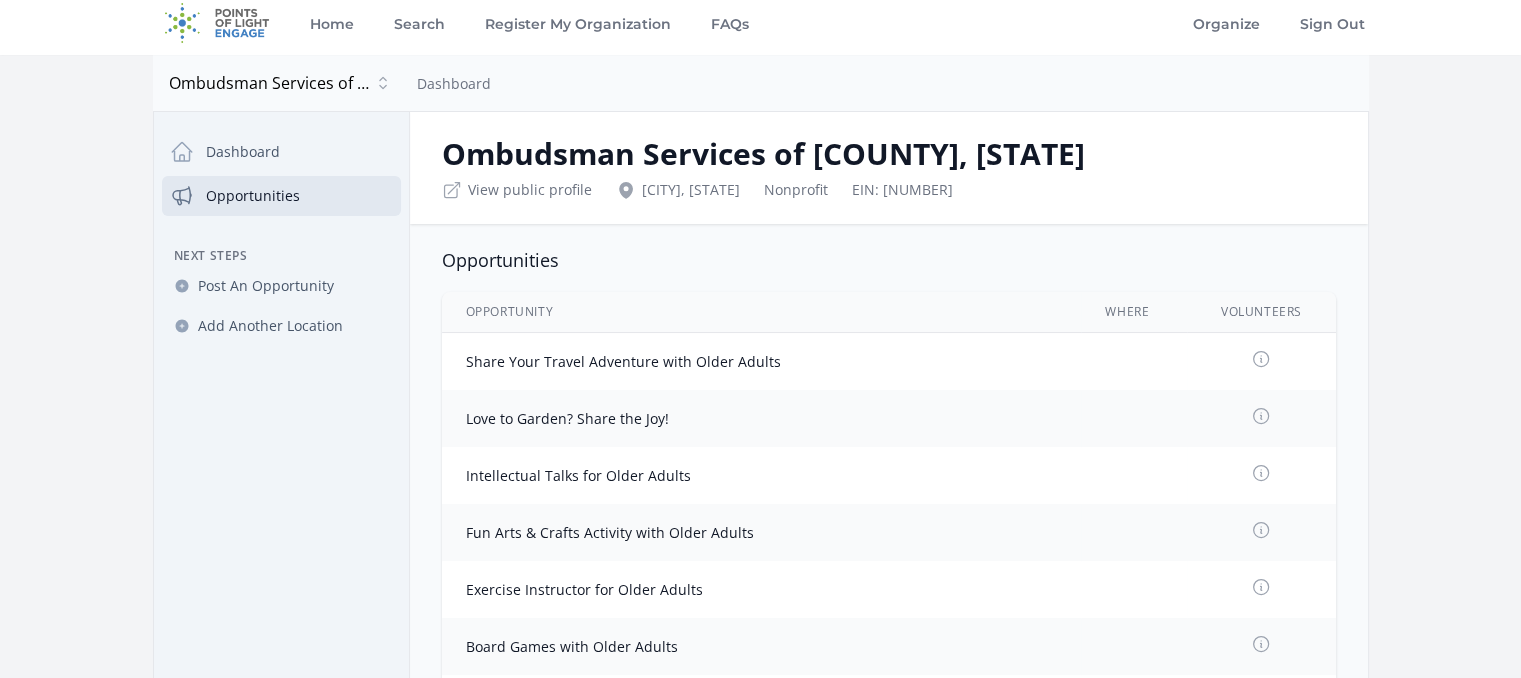 scroll, scrollTop: 0, scrollLeft: 0, axis: both 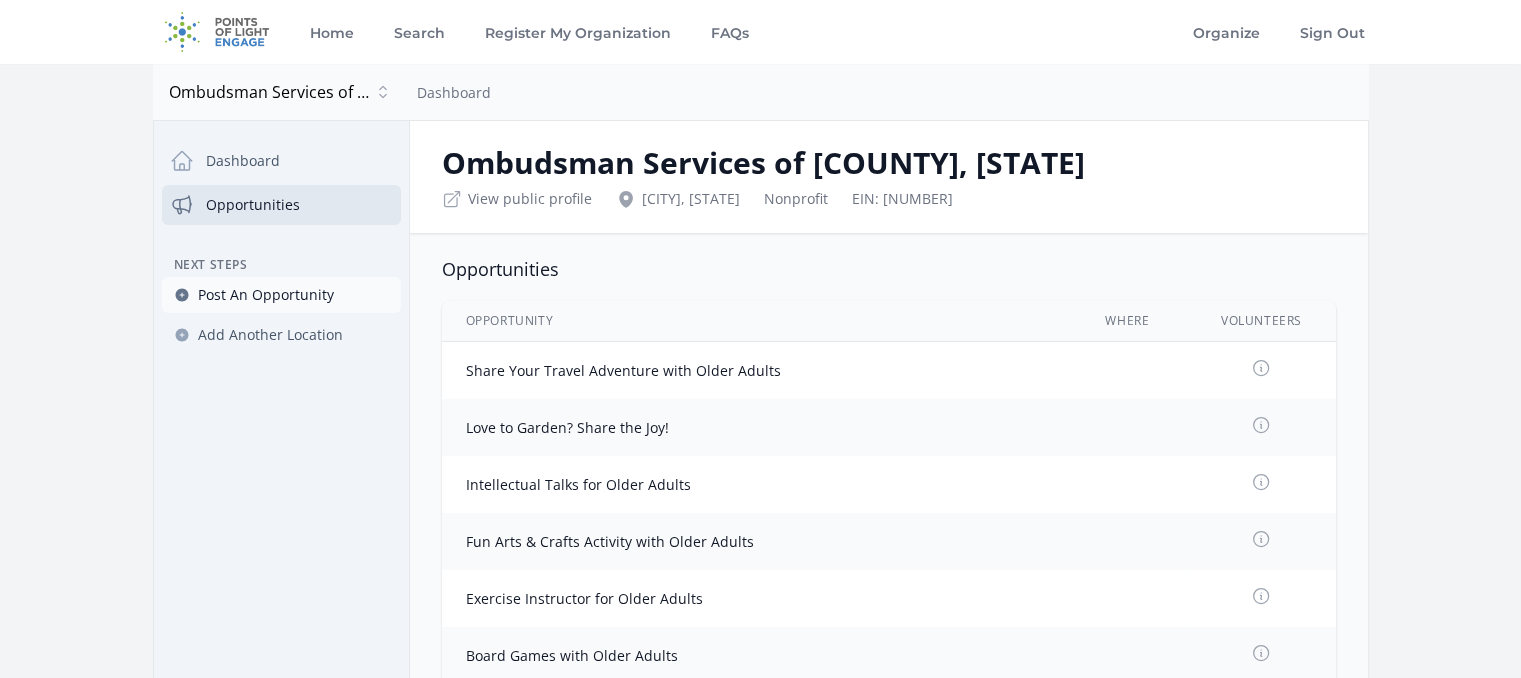 click on "Post An Opportunity" at bounding box center (266, 295) 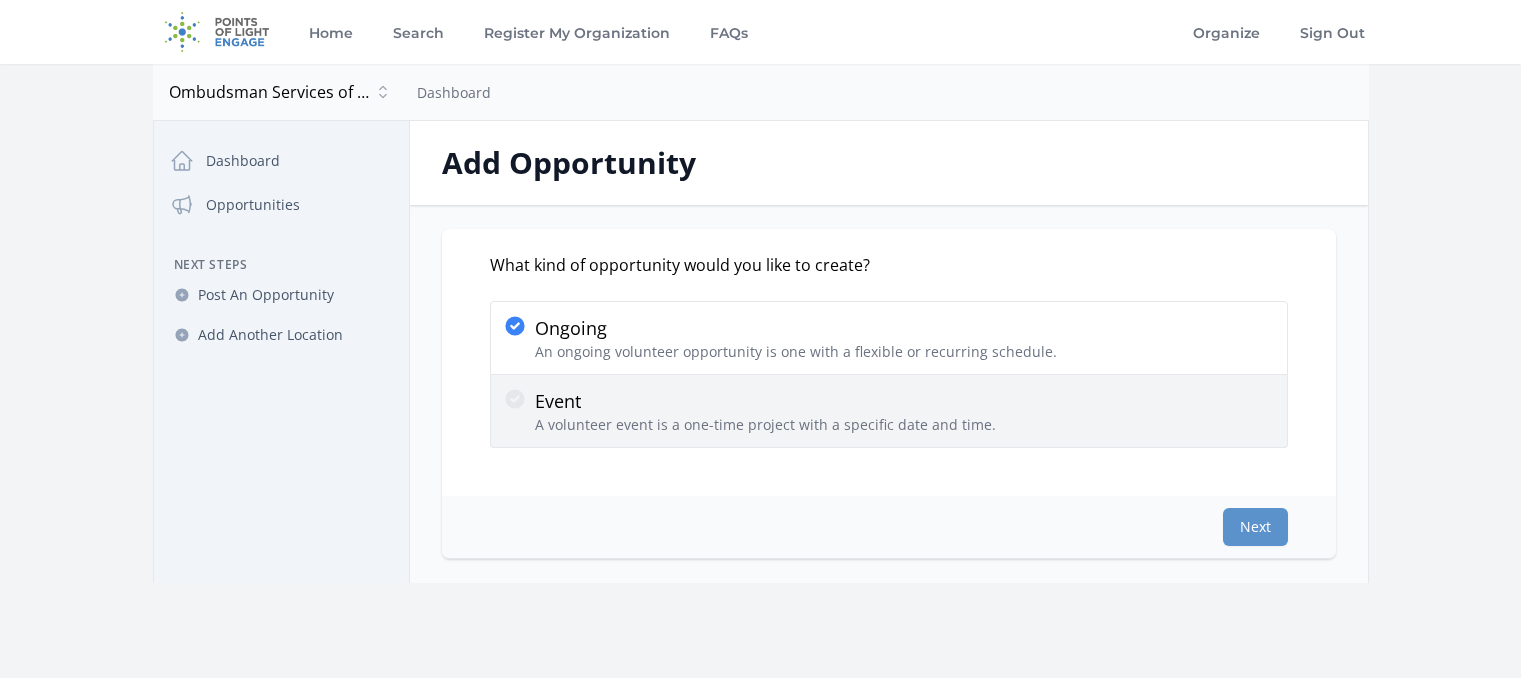 scroll, scrollTop: 0, scrollLeft: 0, axis: both 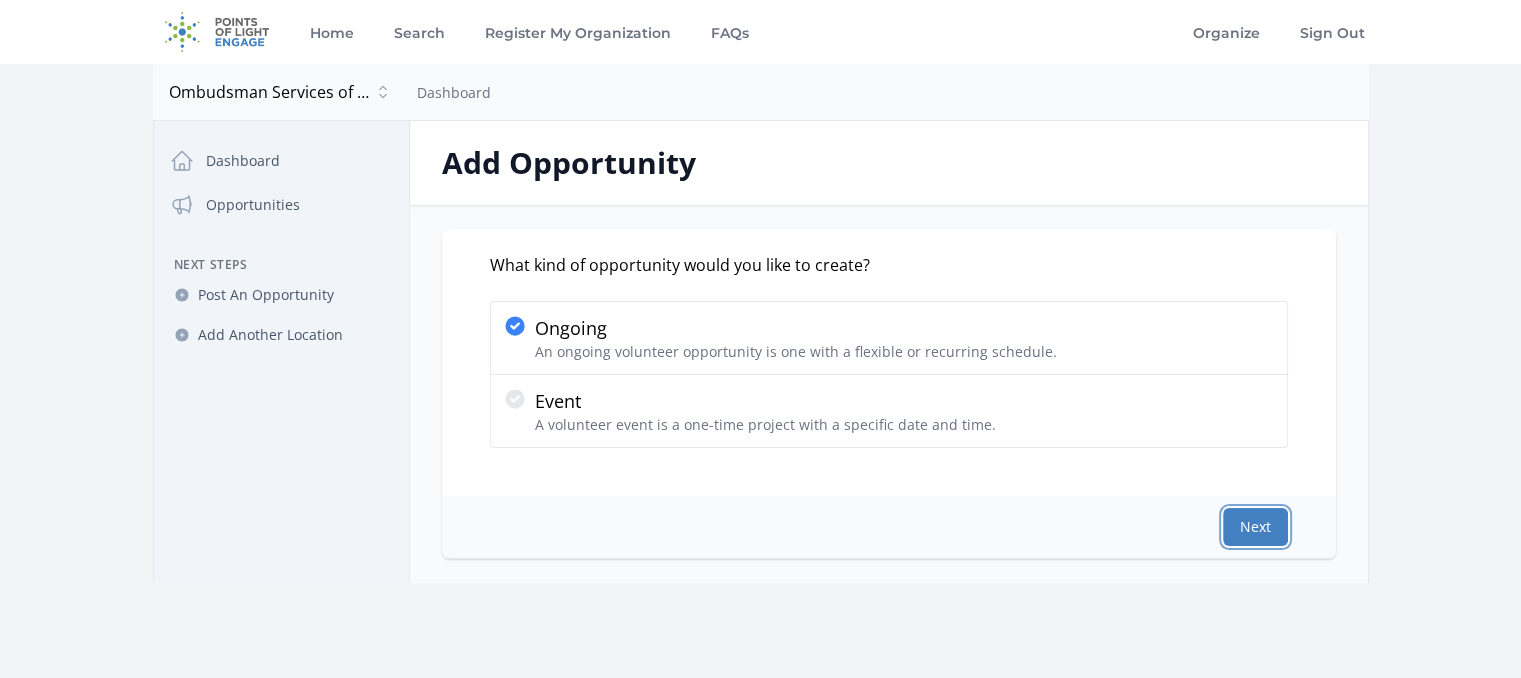 click on "Next" at bounding box center [1255, 527] 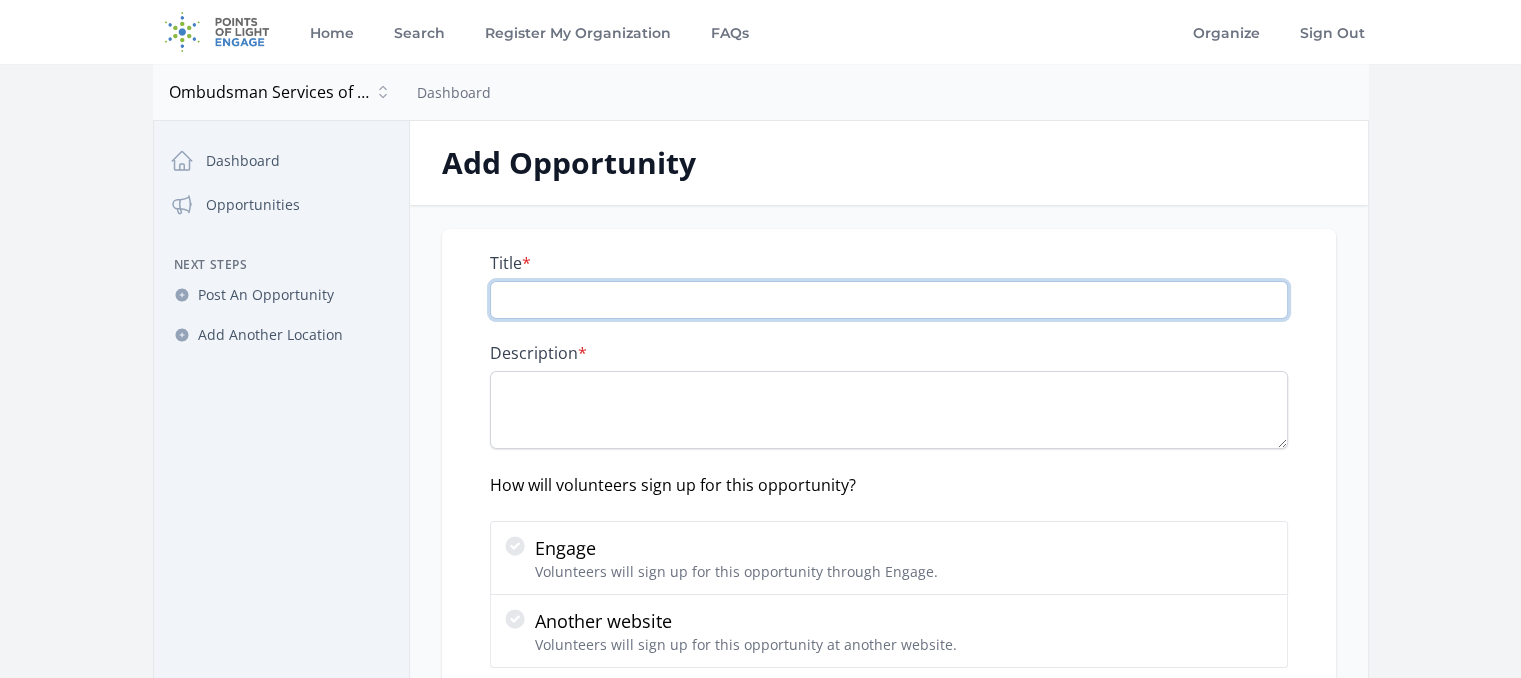 click on "Title  *" at bounding box center (889, 300) 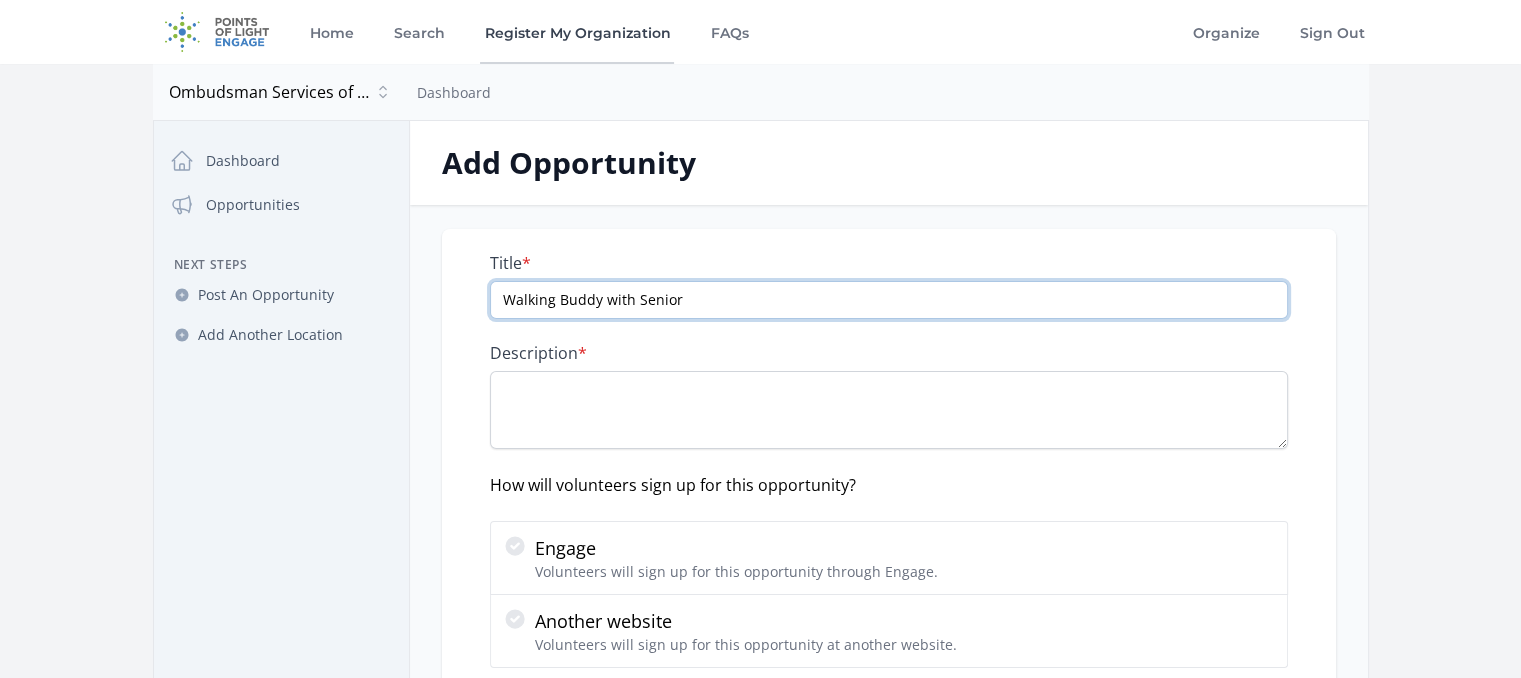 type on "Walking Buddy with Senior" 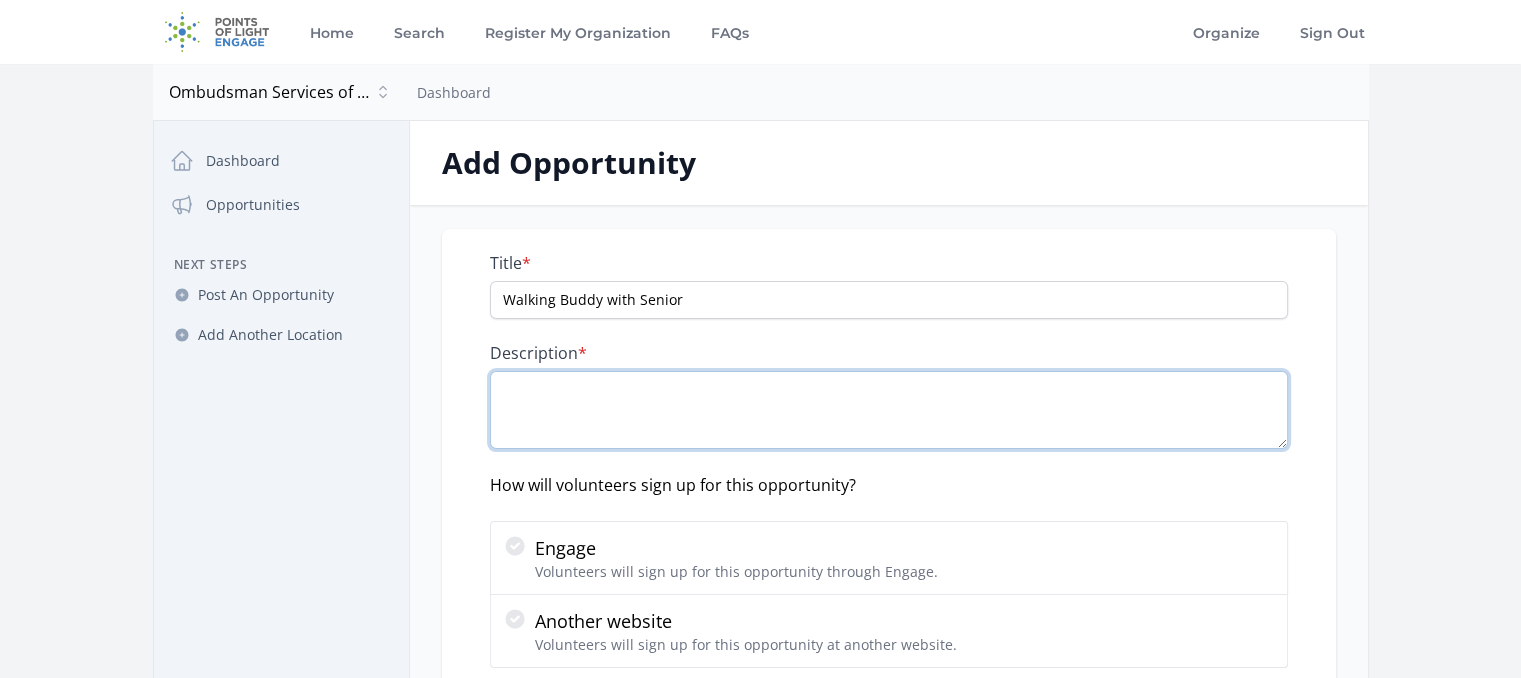 click on "Description  *" at bounding box center (889, 410) 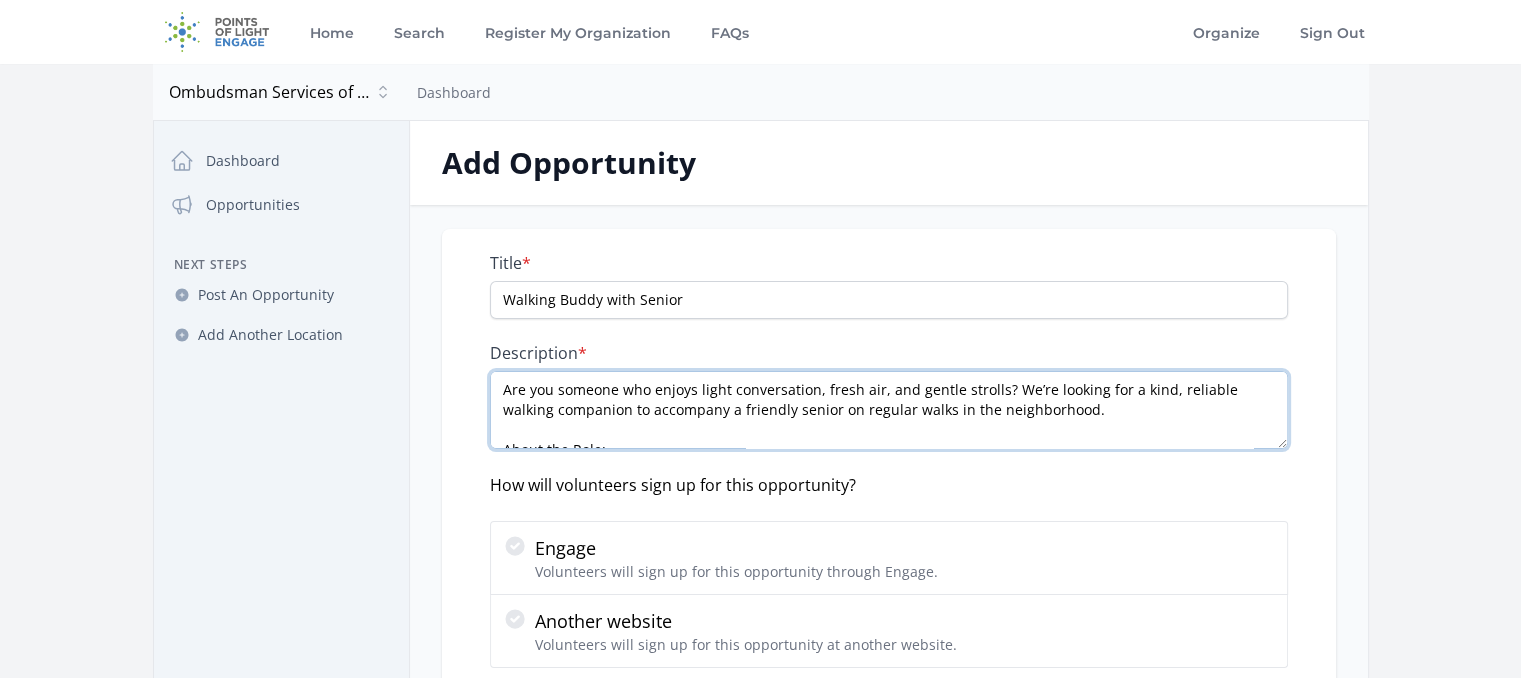 scroll, scrollTop: 251, scrollLeft: 0, axis: vertical 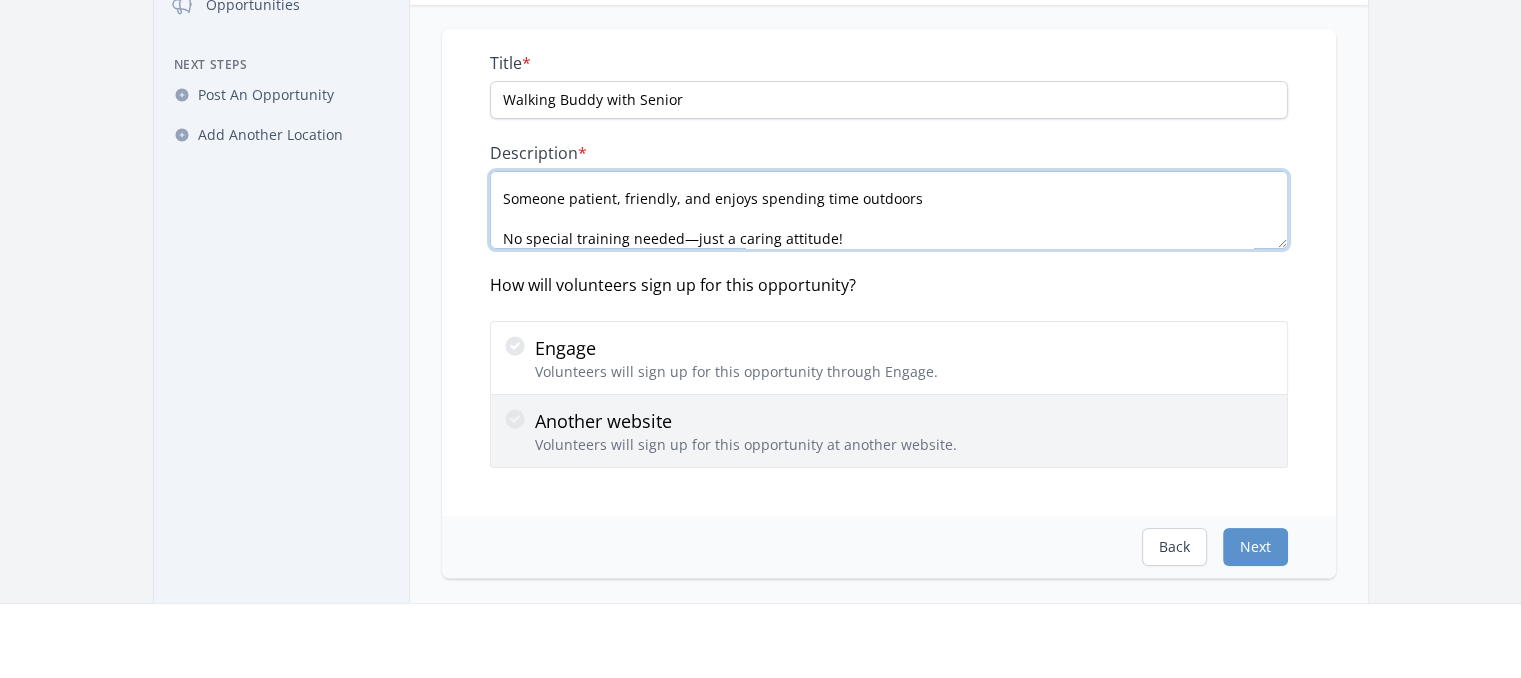 type on "Are you someone who enjoys light conversation, fresh air, and gentle strolls? We’re looking for a kind, reliable walking companion to accompany a friendly senior on regular walks in the neighborhood.
About the Role:
👟 Light walking and companionship
🕒 Flexible schedule ([NUMBER]–[NUMBER] times per week, [NUMBER]–[NUMBER] mins per walk)
📍 Local neighborhood or nearby park
🧓 Opportunity to brighten someone’s day and build a meaningful connection
Ideal for:
College students, retirees, or anyone with a warm heart and some free time
Someone patient, friendly, and enjoys spending time outdoors
No special training needed—just a caring attitude!" 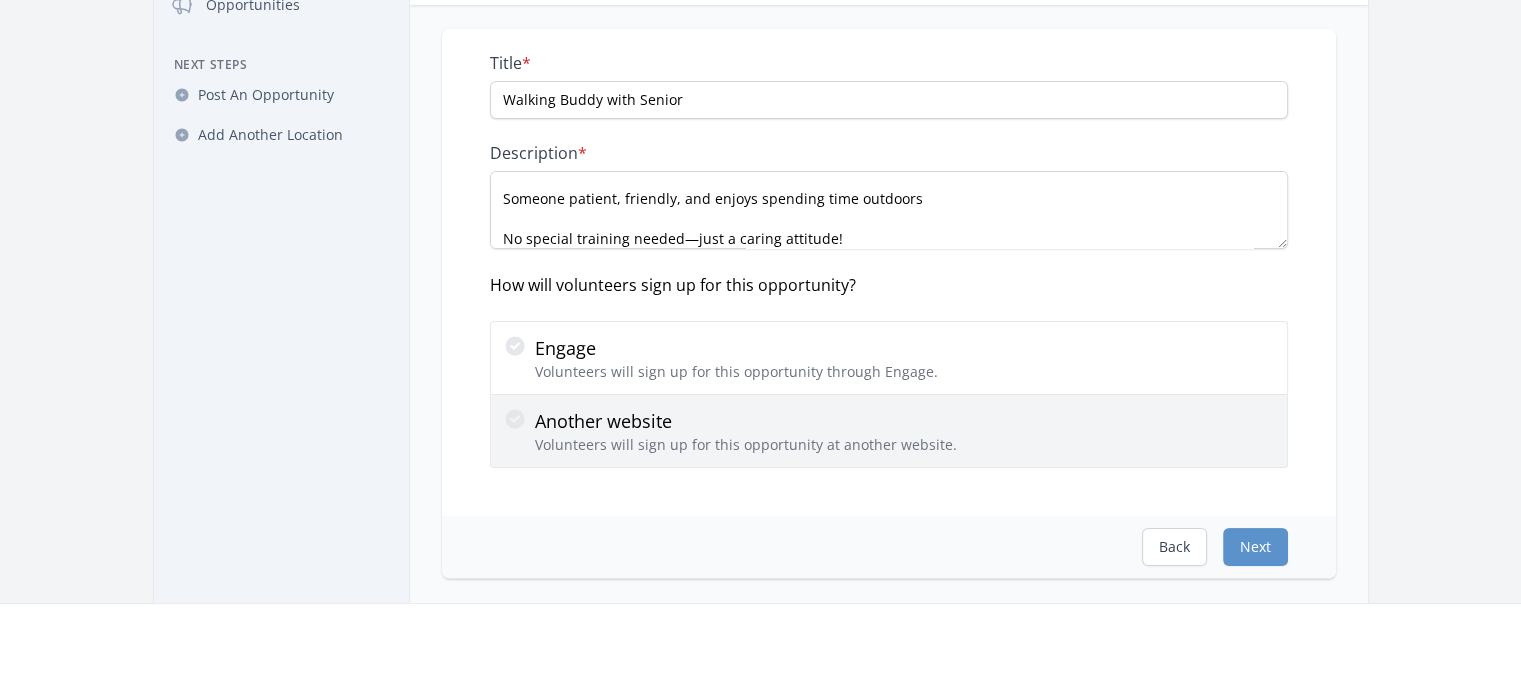 click on "Another website" at bounding box center (746, 421) 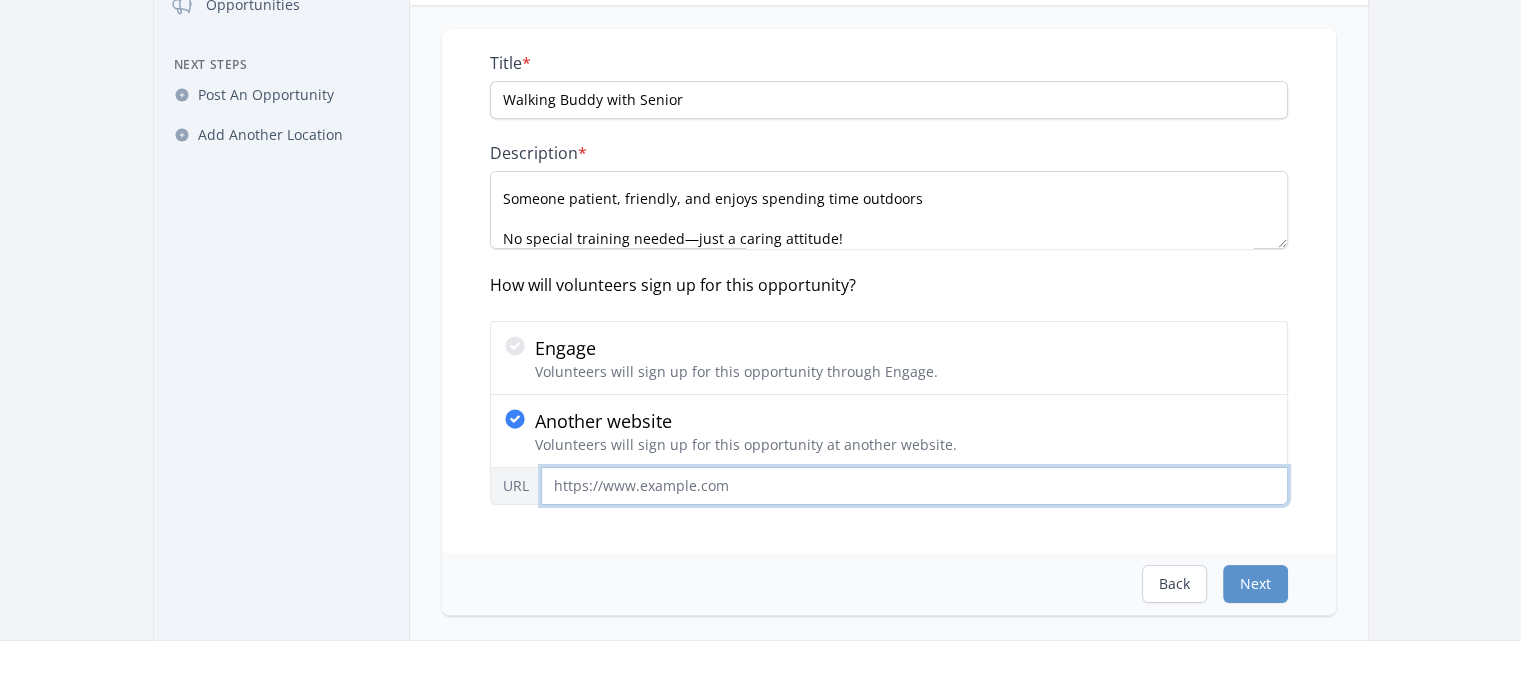 click on "URL" at bounding box center [914, 486] 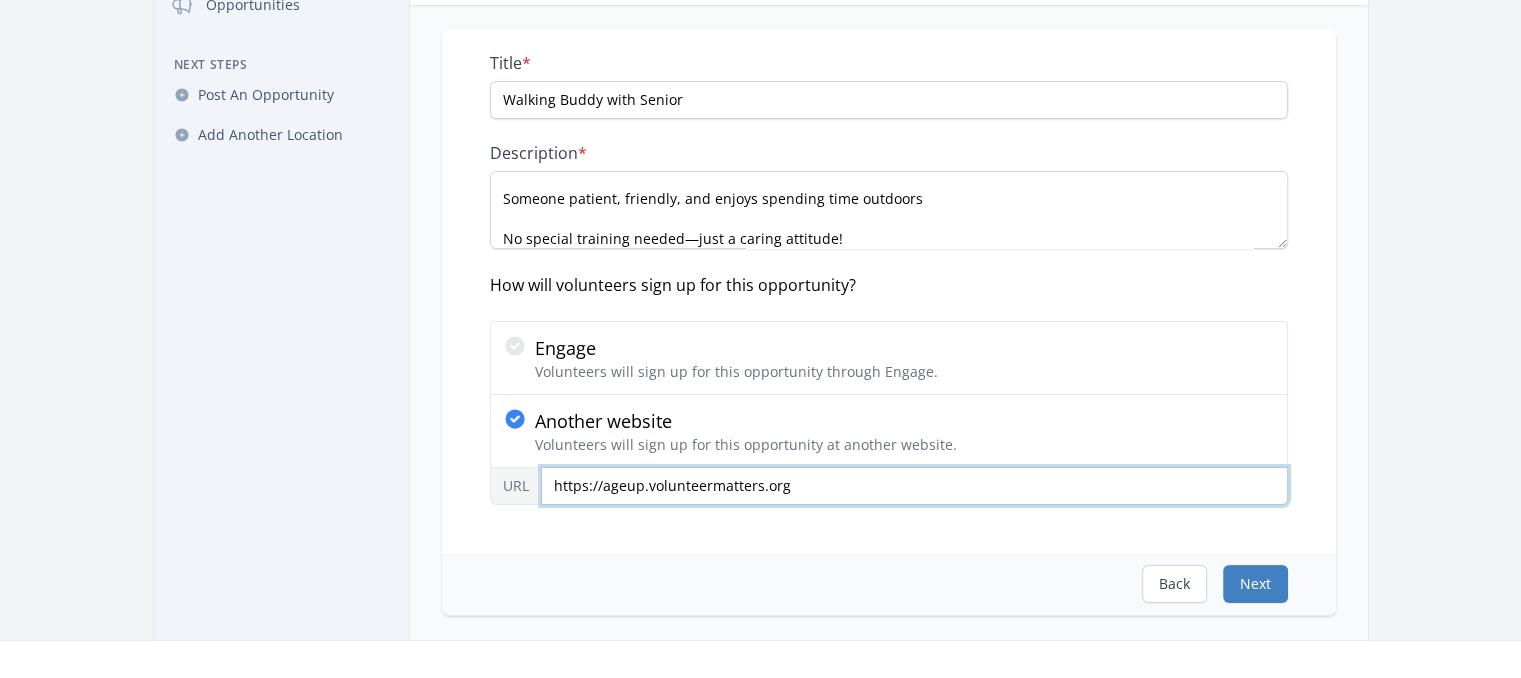 type on "https://ageup.volunteermatters.org" 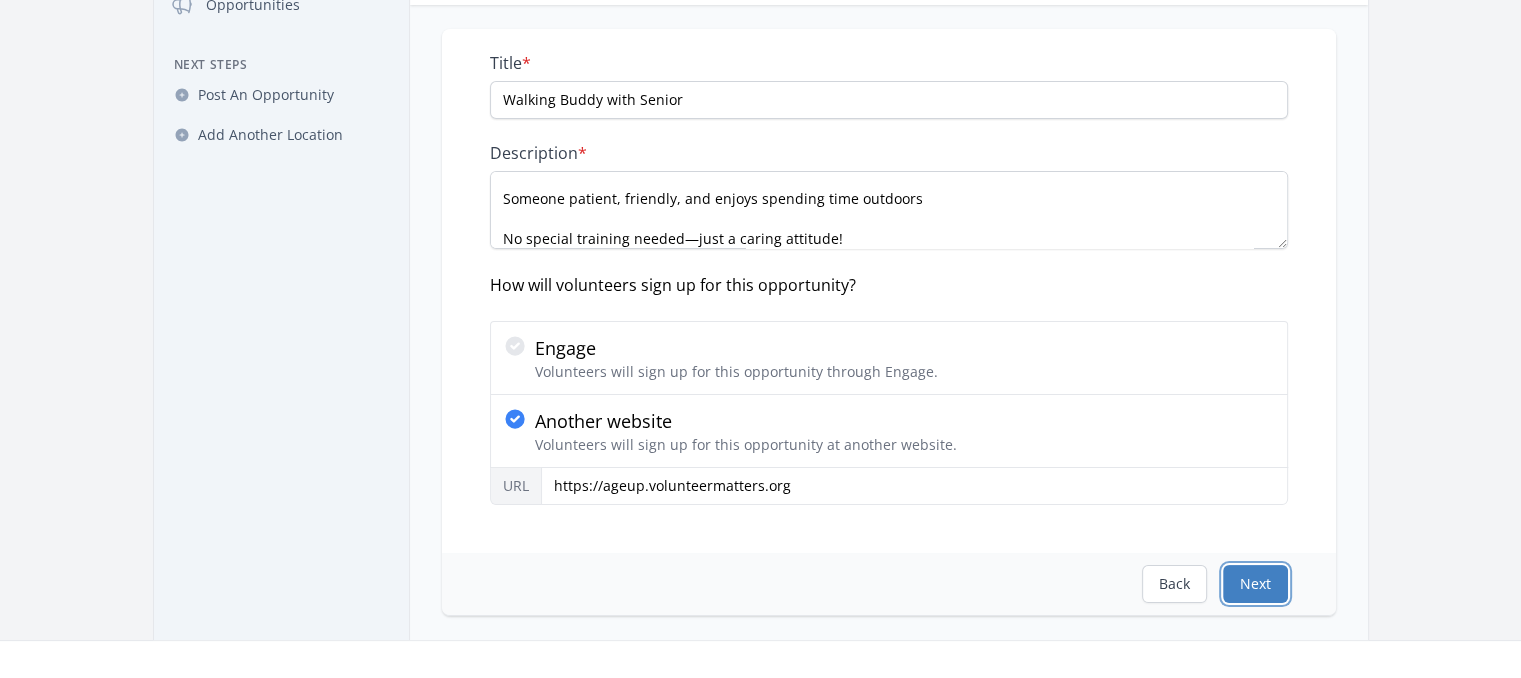 click on "Next" at bounding box center [1255, 584] 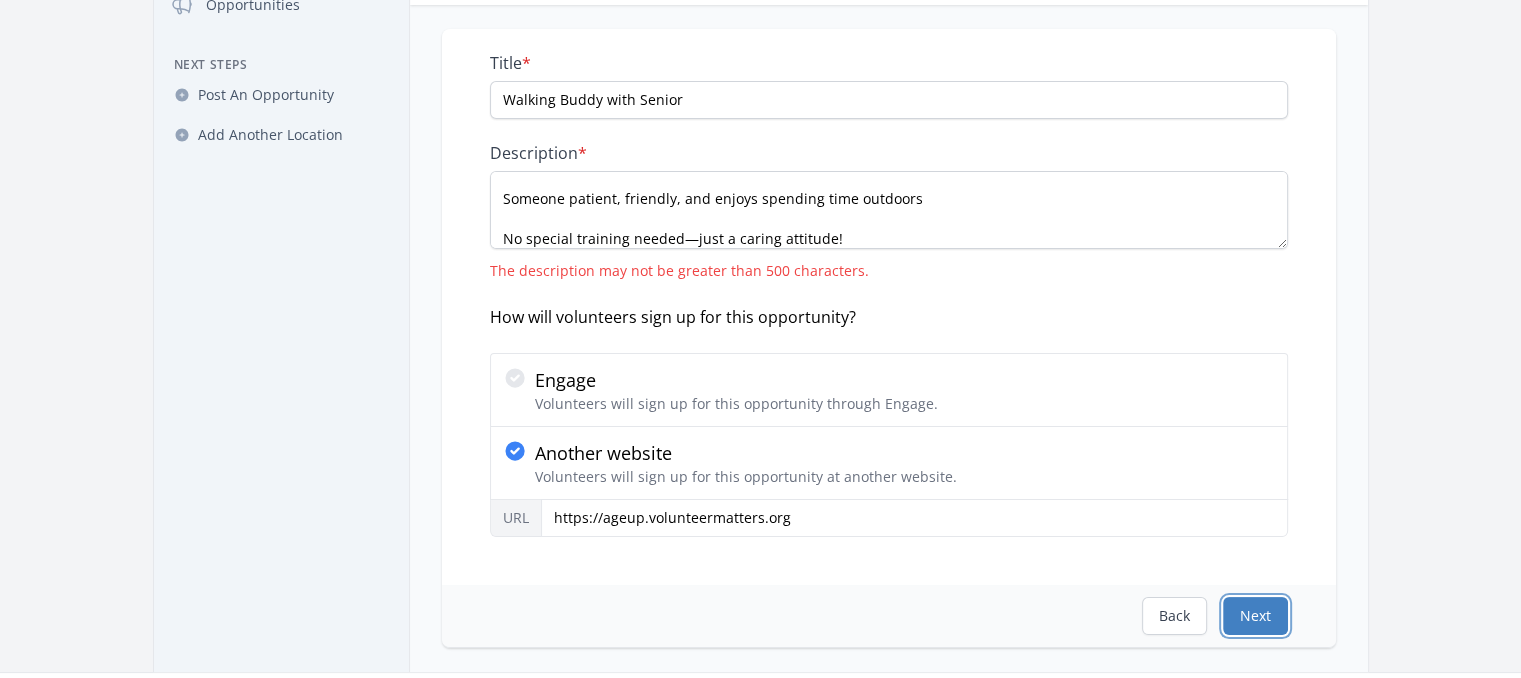 scroll, scrollTop: 0, scrollLeft: 0, axis: both 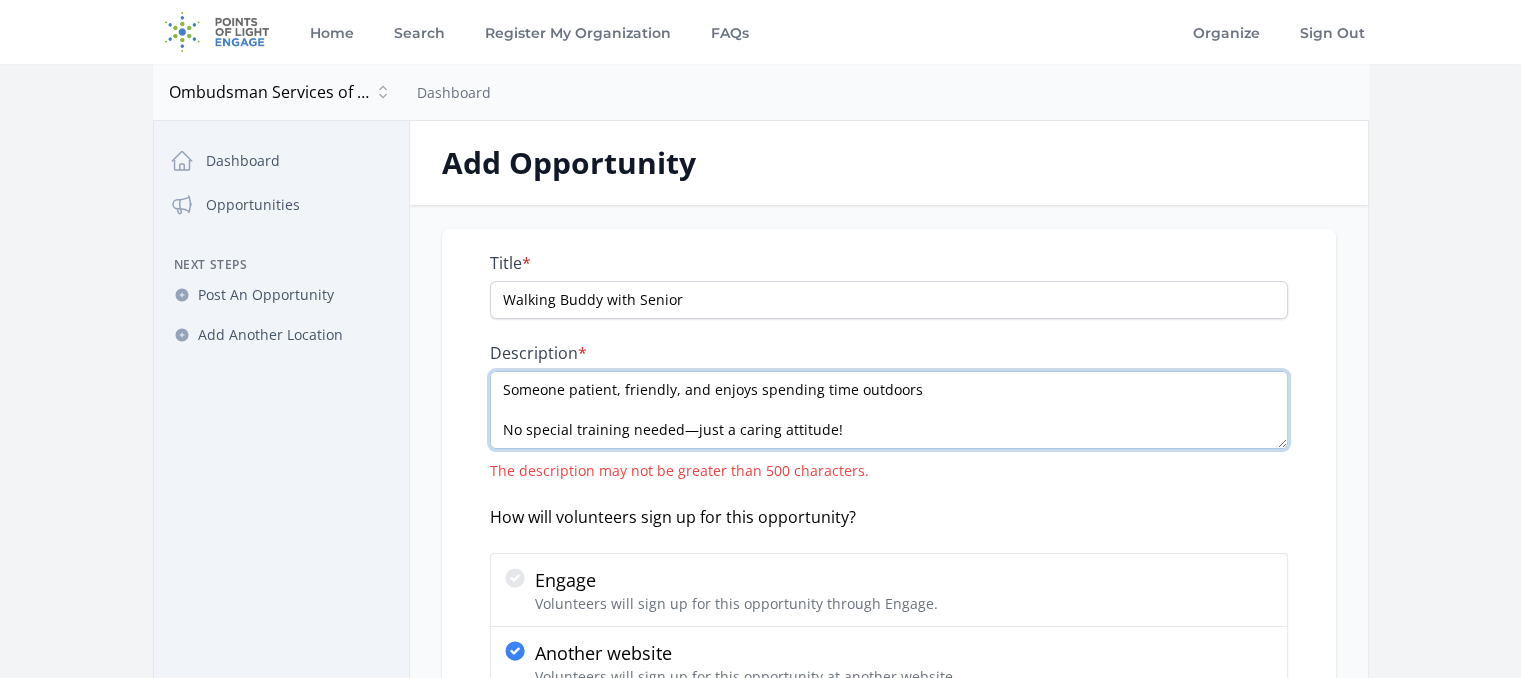 drag, startPoint x: 842, startPoint y: 425, endPoint x: 383, endPoint y: 445, distance: 459.43552 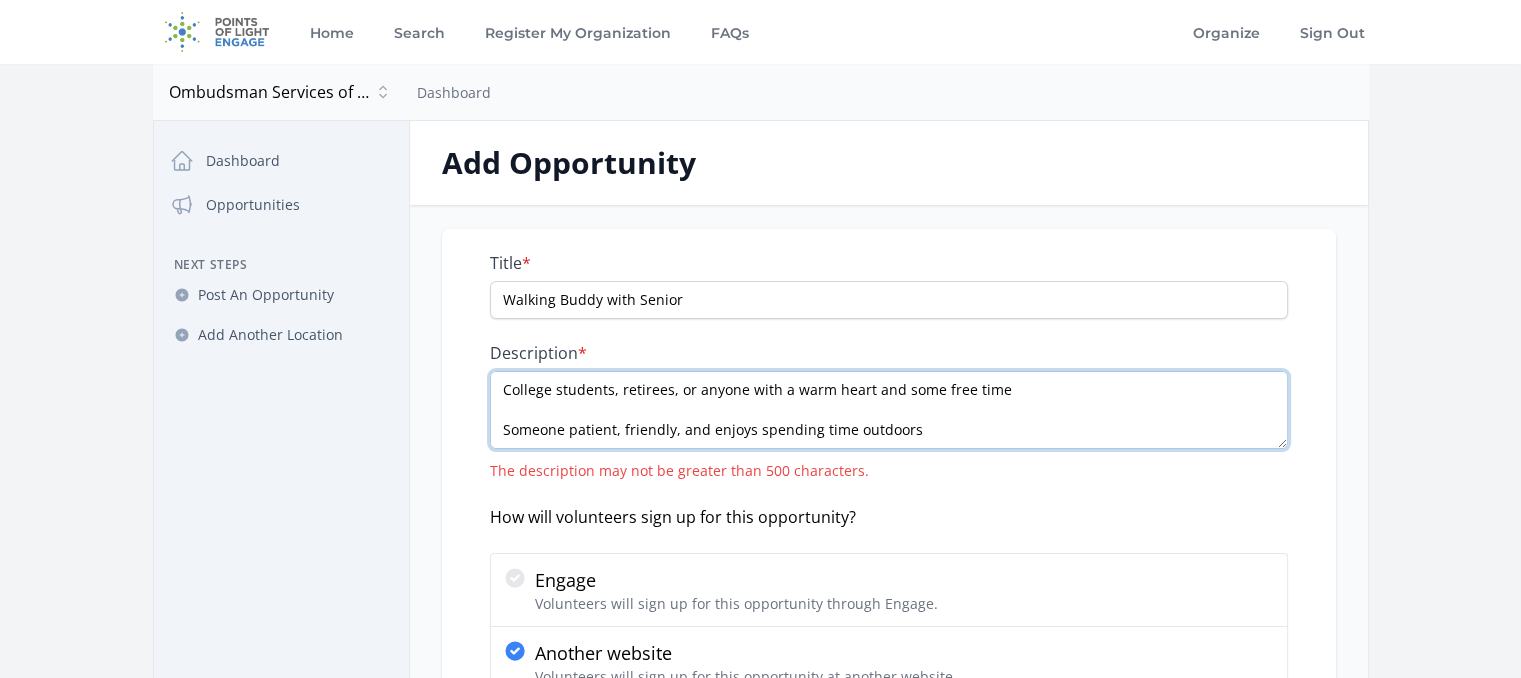 scroll, scrollTop: 240, scrollLeft: 0, axis: vertical 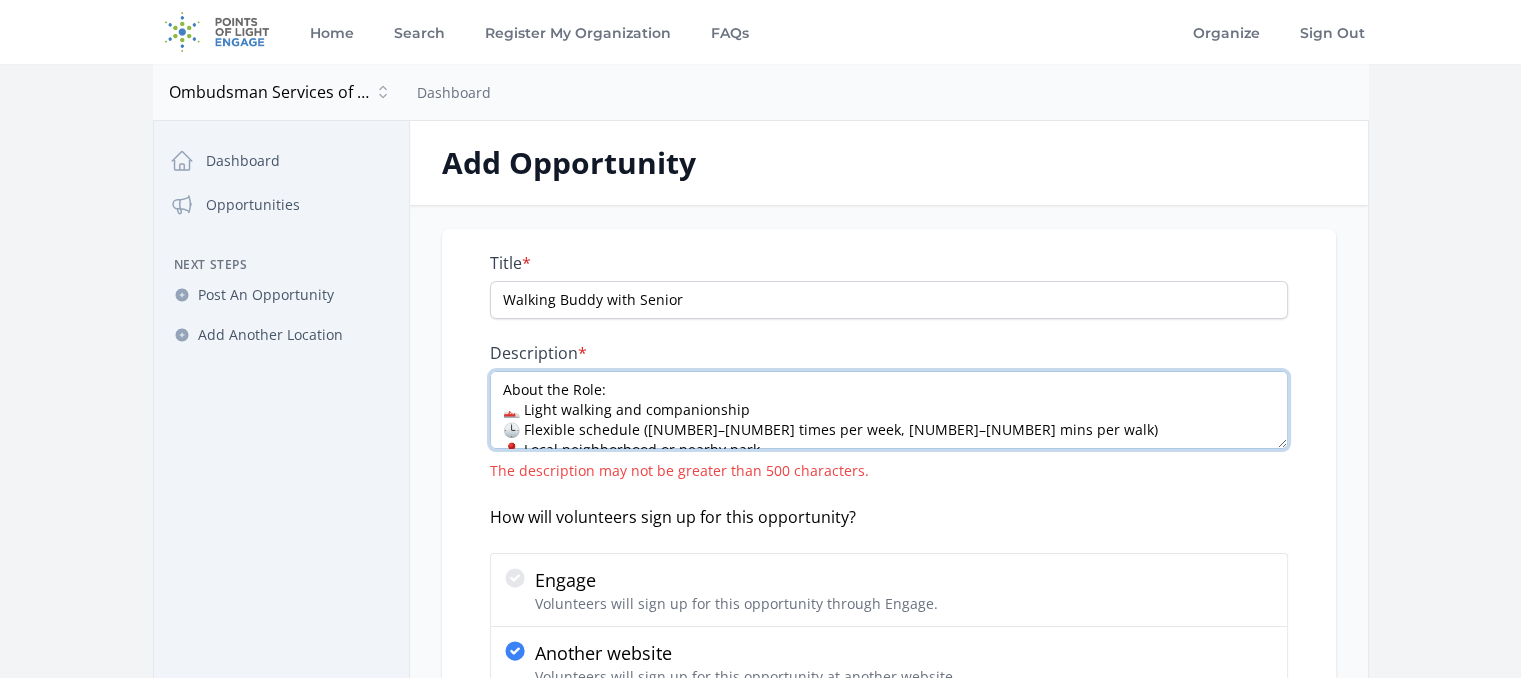 drag, startPoint x: 504, startPoint y: 377, endPoint x: 620, endPoint y: 389, distance: 116.61904 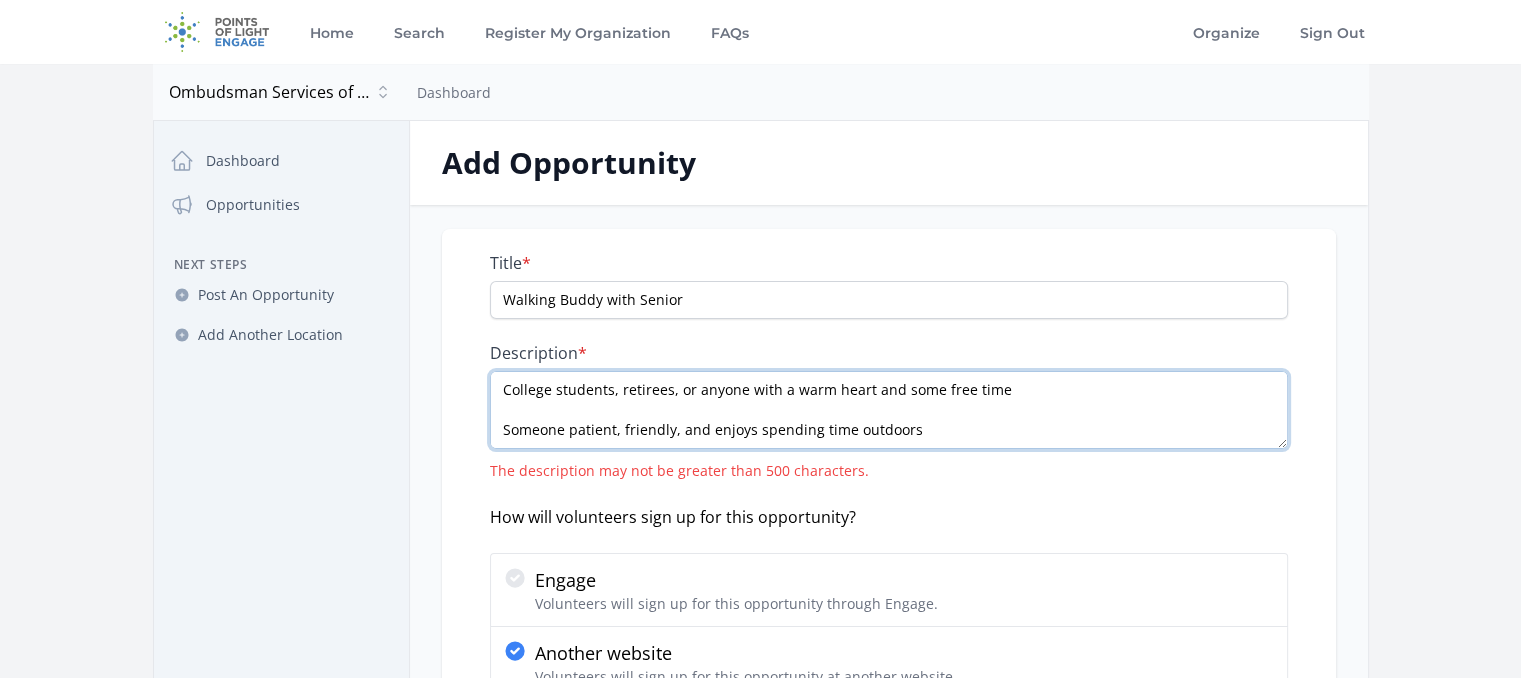 scroll, scrollTop: 240, scrollLeft: 0, axis: vertical 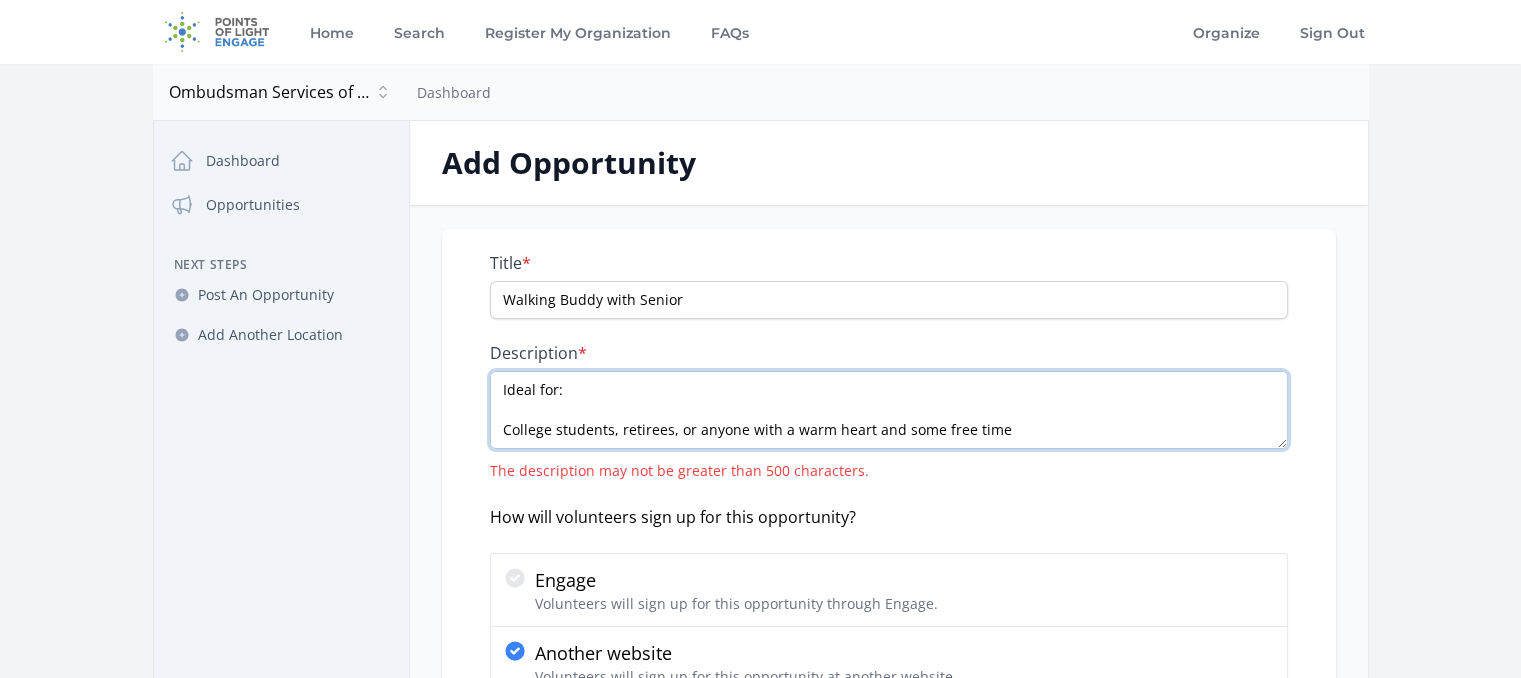 drag, startPoint x: 958, startPoint y: 388, endPoint x: 442, endPoint y: 385, distance: 516.0087 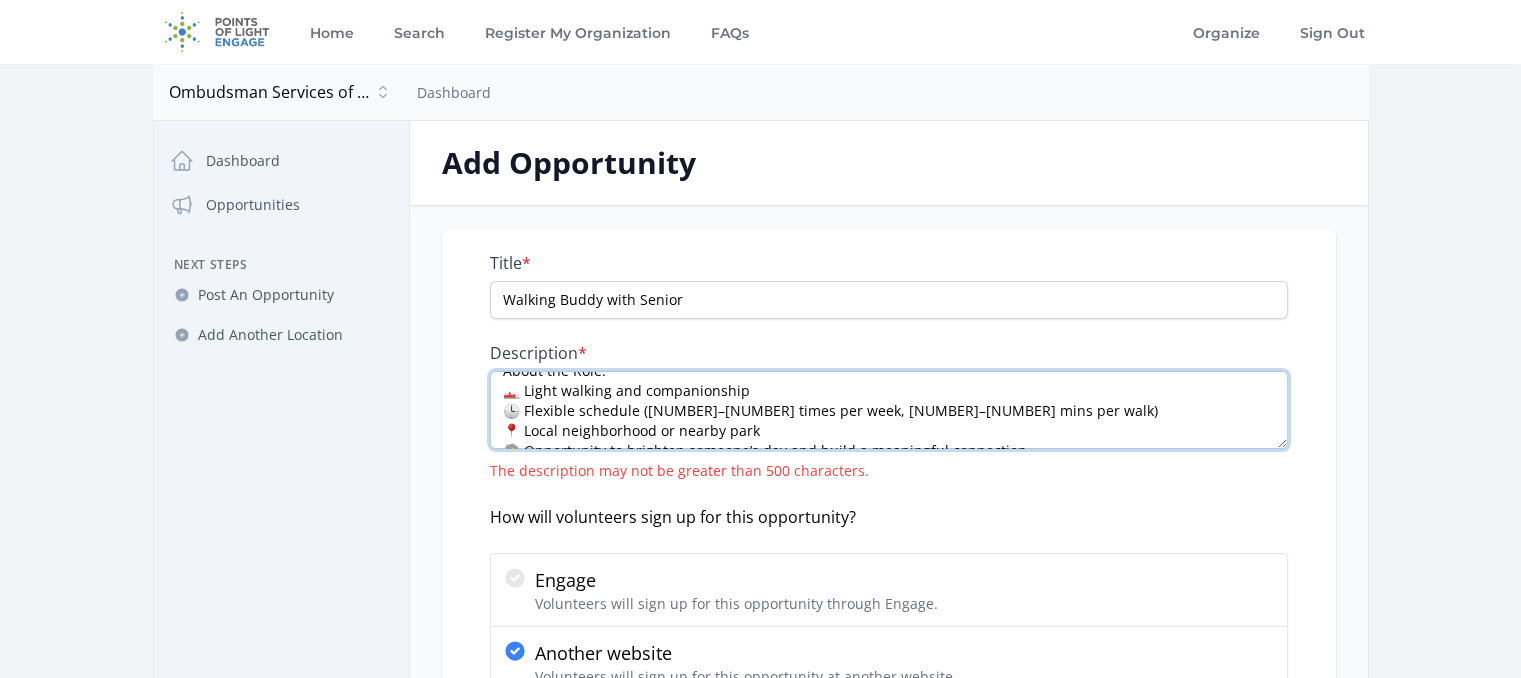 scroll, scrollTop: 14, scrollLeft: 0, axis: vertical 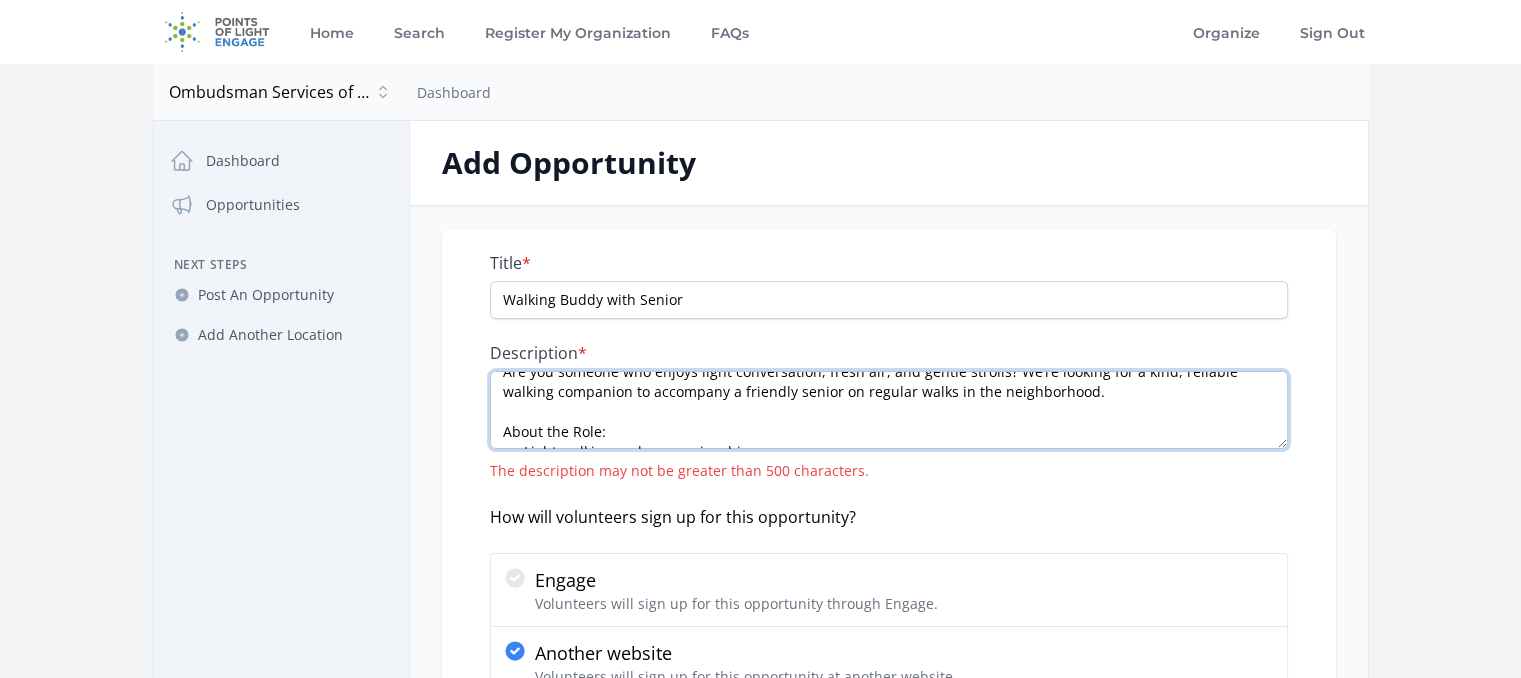 drag, startPoint x: 631, startPoint y: 381, endPoint x: 452, endPoint y: 380, distance: 179.00279 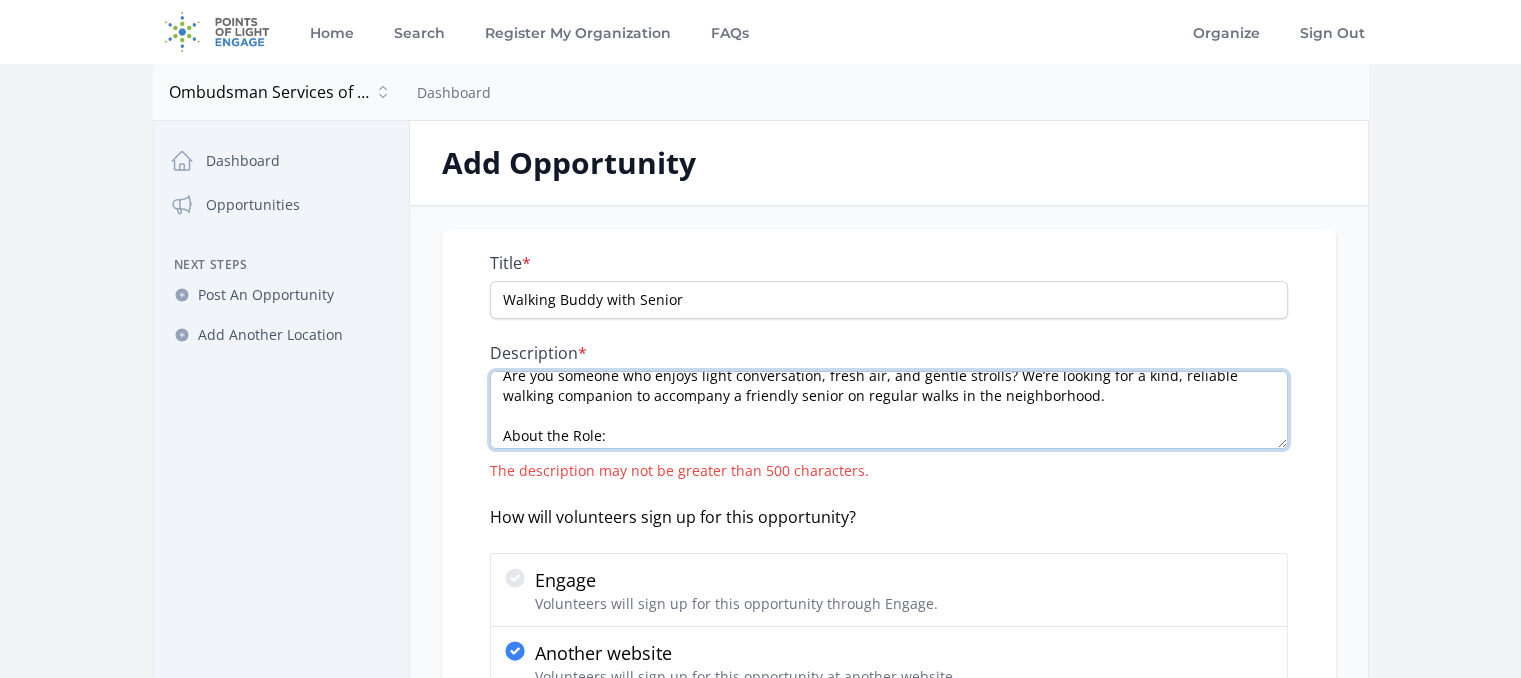 click on "Are you someone who enjoys light conversation, fresh air, and gentle strolls? We’re looking for a kind, reliable walking companion to accompany a friendly senior on regular walks in the neighborhood.
About the Role:
👟 Light walking and companionship
🕒 Flexible schedule ([NUMBER]–[NUMBER] times per week, [NUMBER]–[NUMBER] mins per walk)
📍 Local neighborhood or nearby park
🧓 Opportunity to brighten someone’s day and build a meaningful connection
Ideal for:" at bounding box center [889, 410] 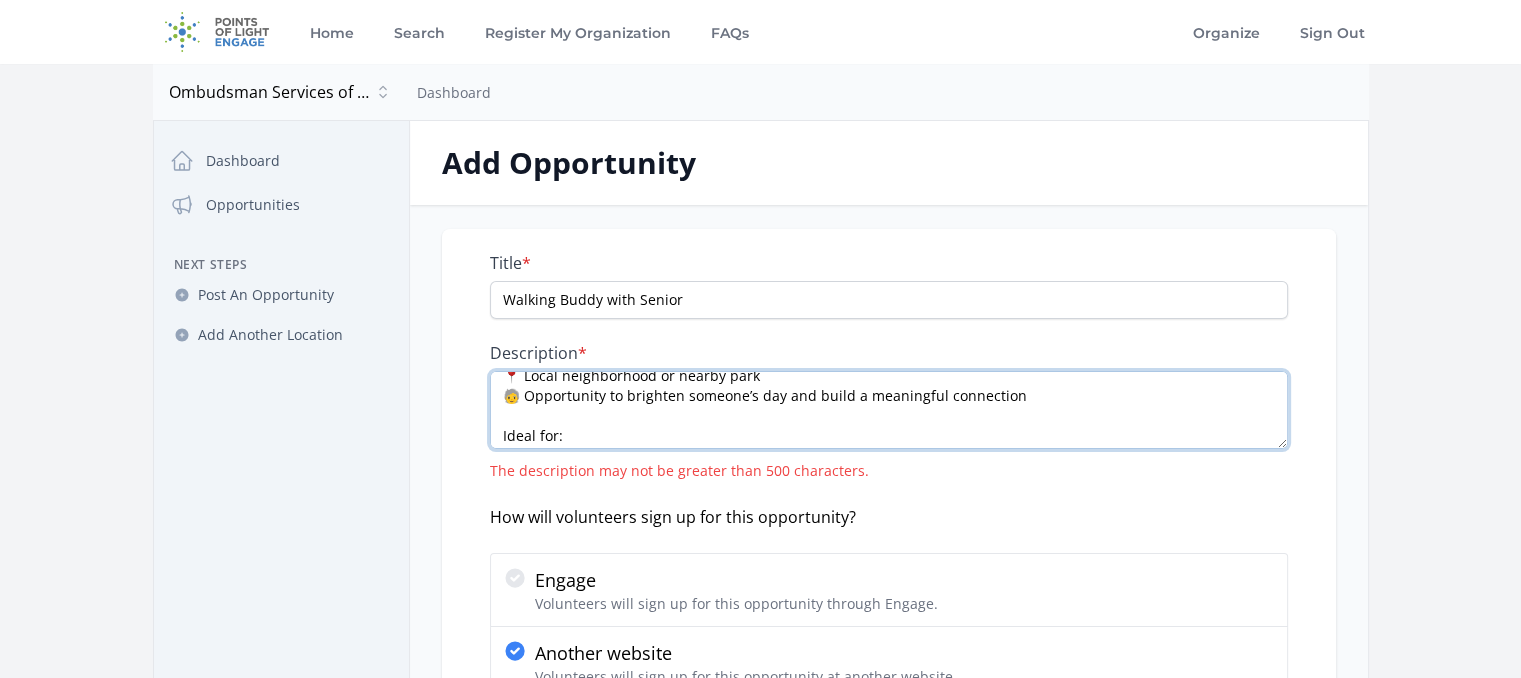 scroll, scrollTop: 174, scrollLeft: 0, axis: vertical 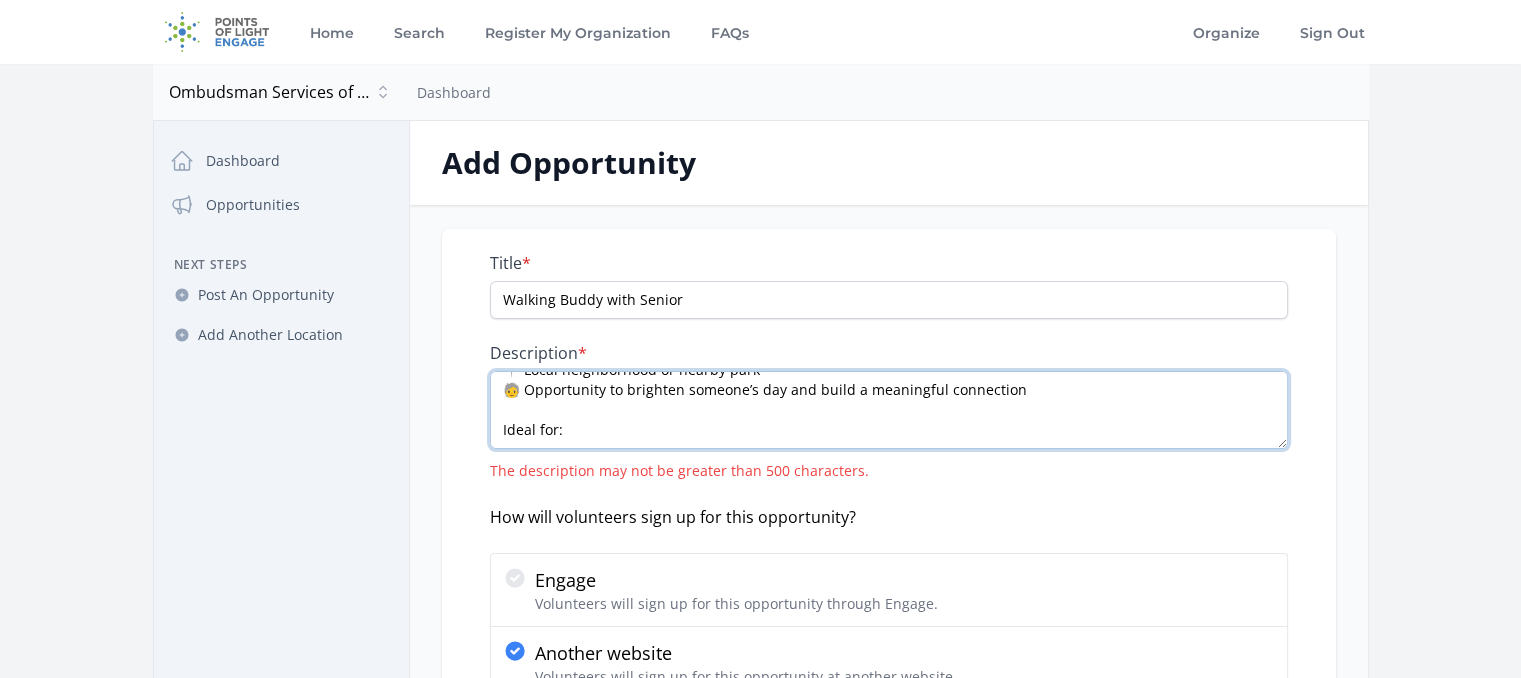 drag, startPoint x: 589, startPoint y: 394, endPoint x: 461, endPoint y: 391, distance: 128.03516 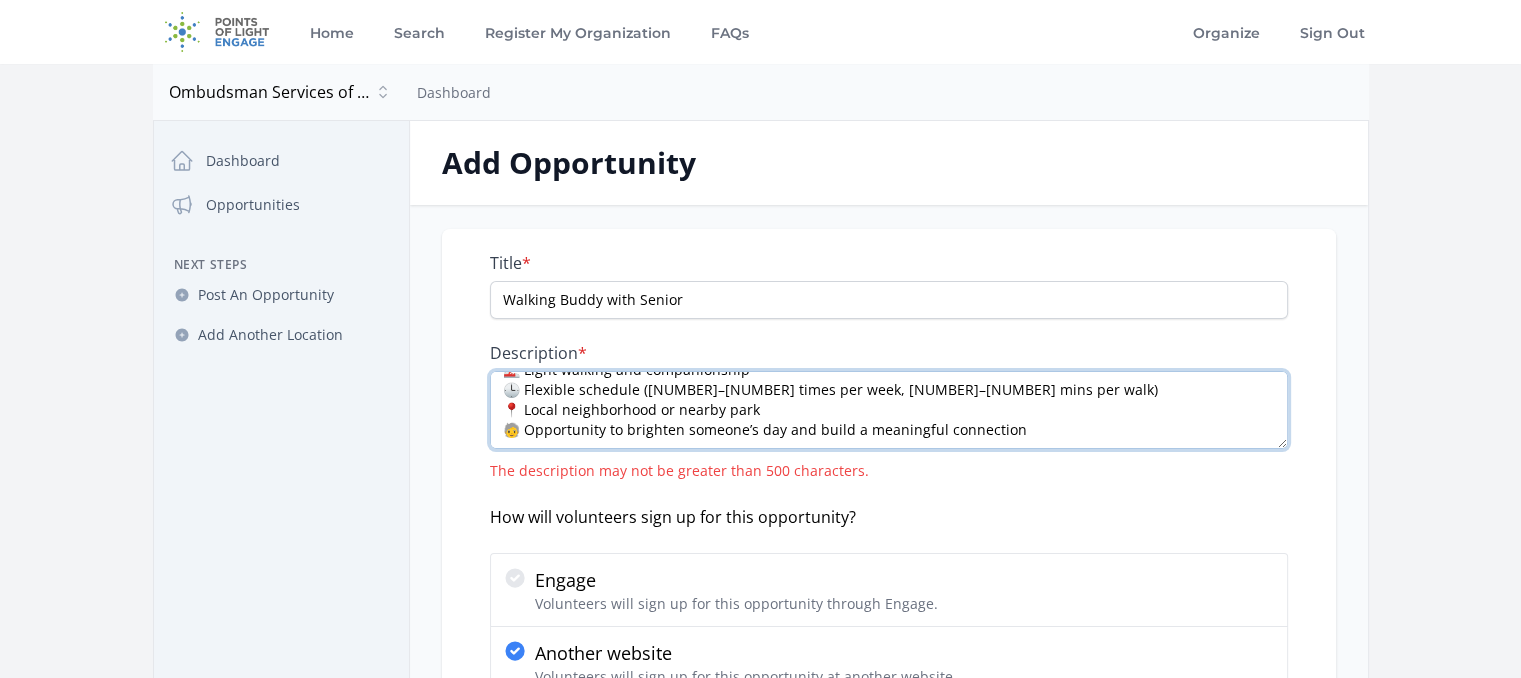scroll, scrollTop: 168, scrollLeft: 0, axis: vertical 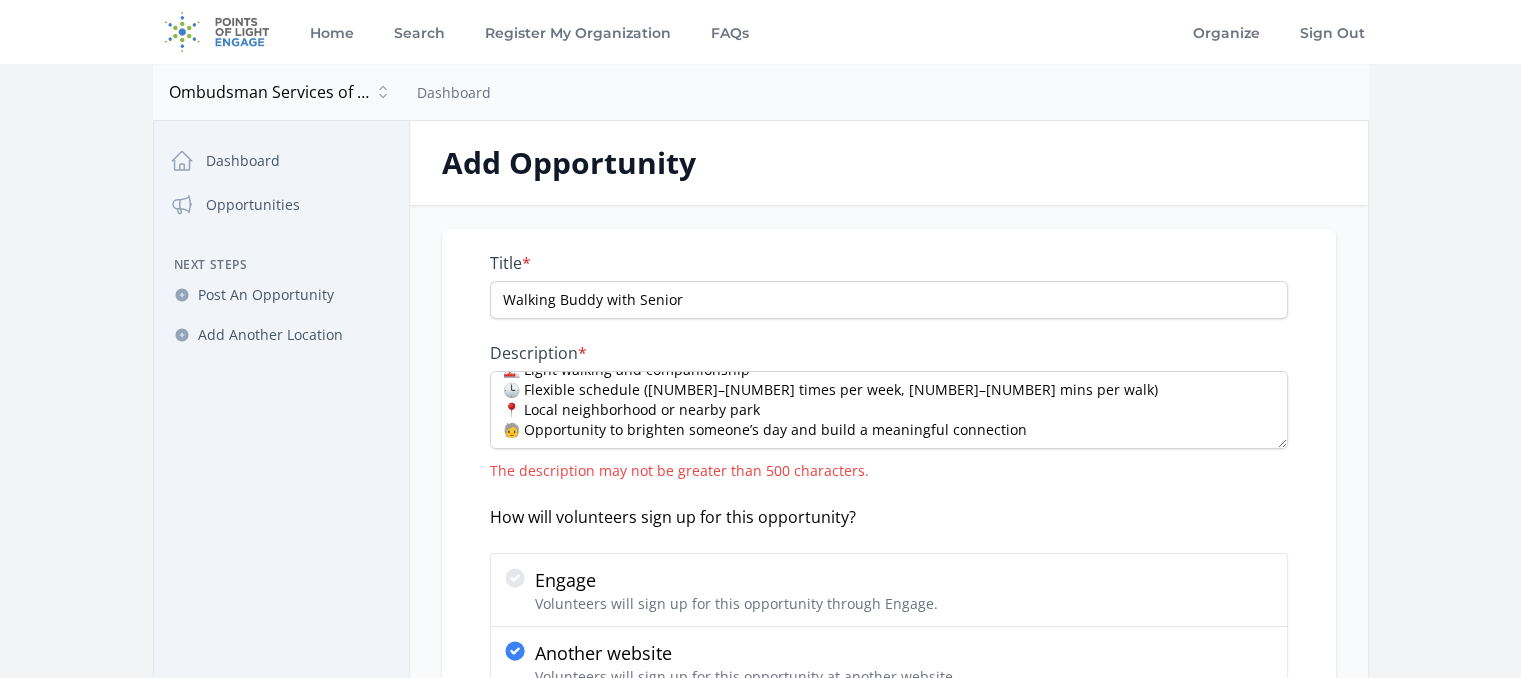 click on "How will volunteers sign up for this opportunity?" at bounding box center (889, 517) 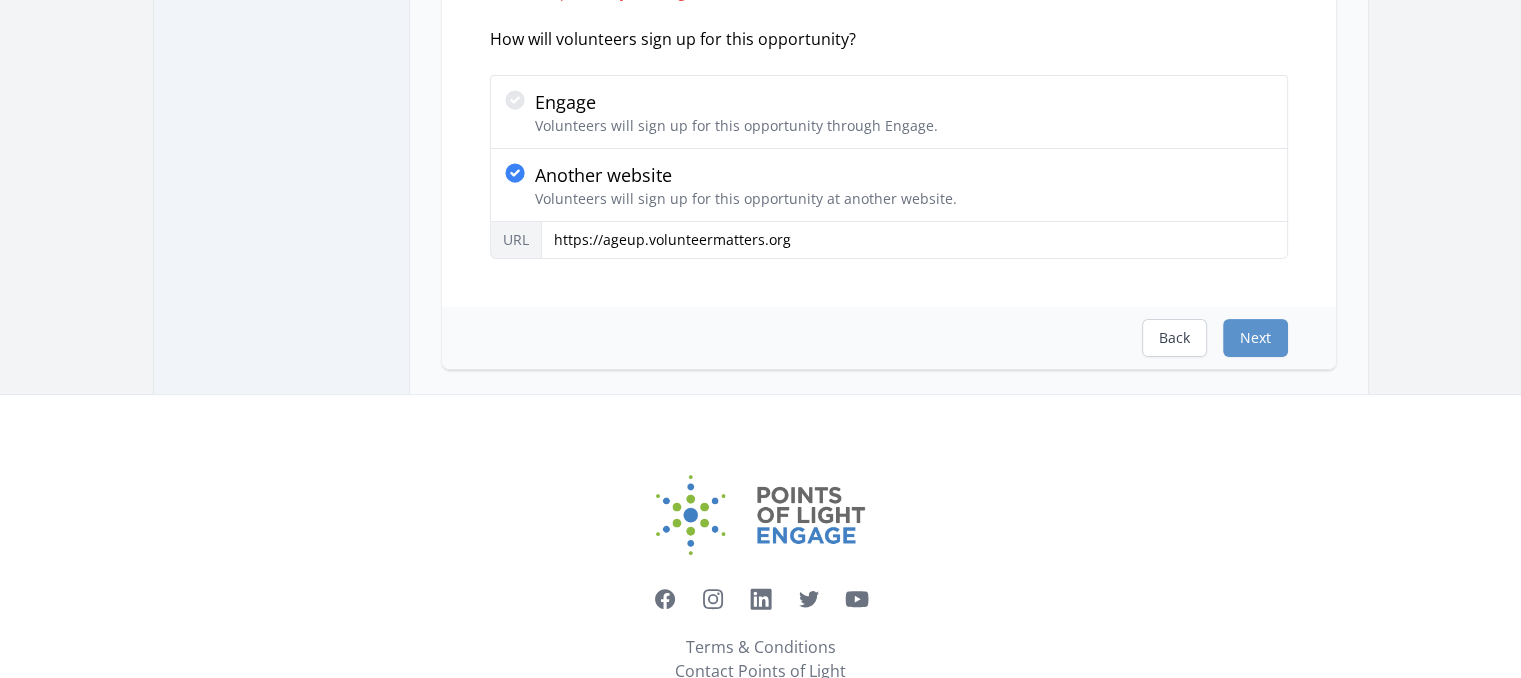 scroll, scrollTop: 536, scrollLeft: 0, axis: vertical 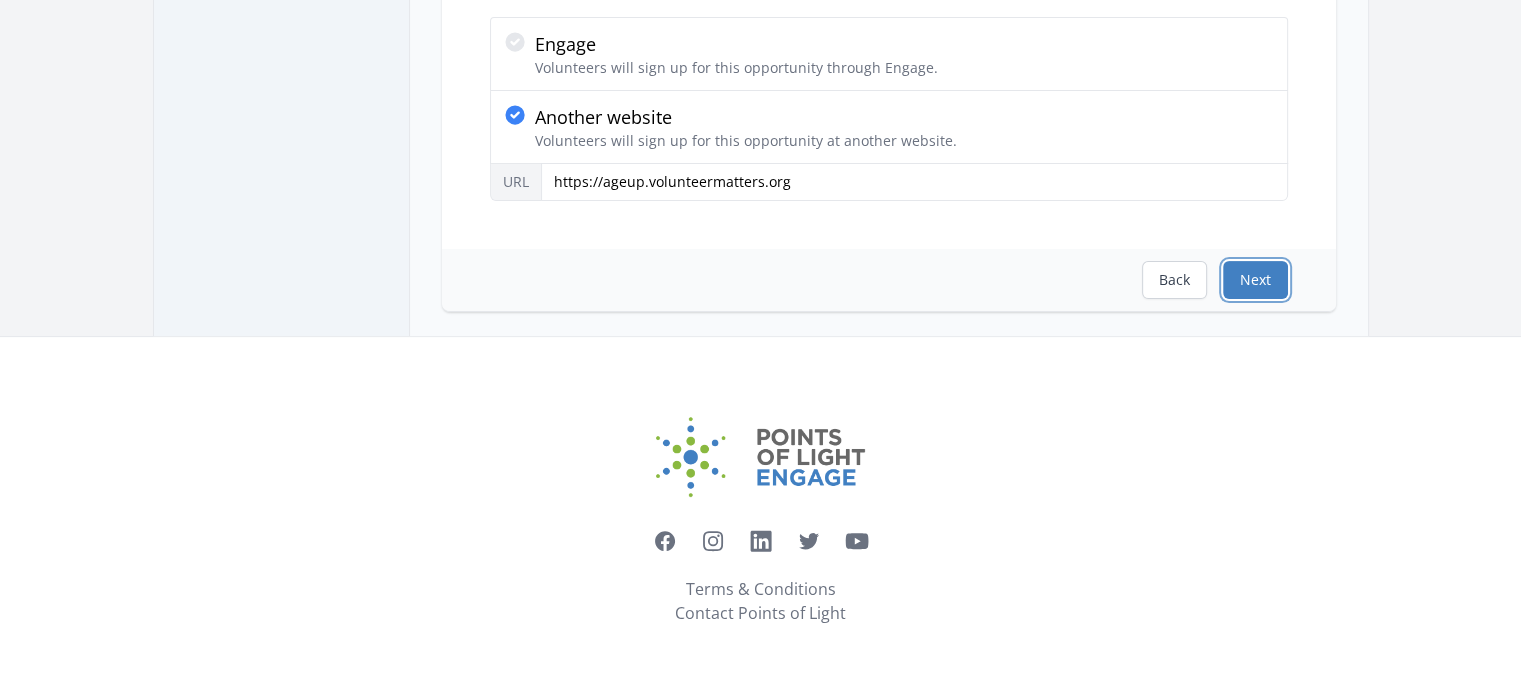click on "Next" at bounding box center (1255, 280) 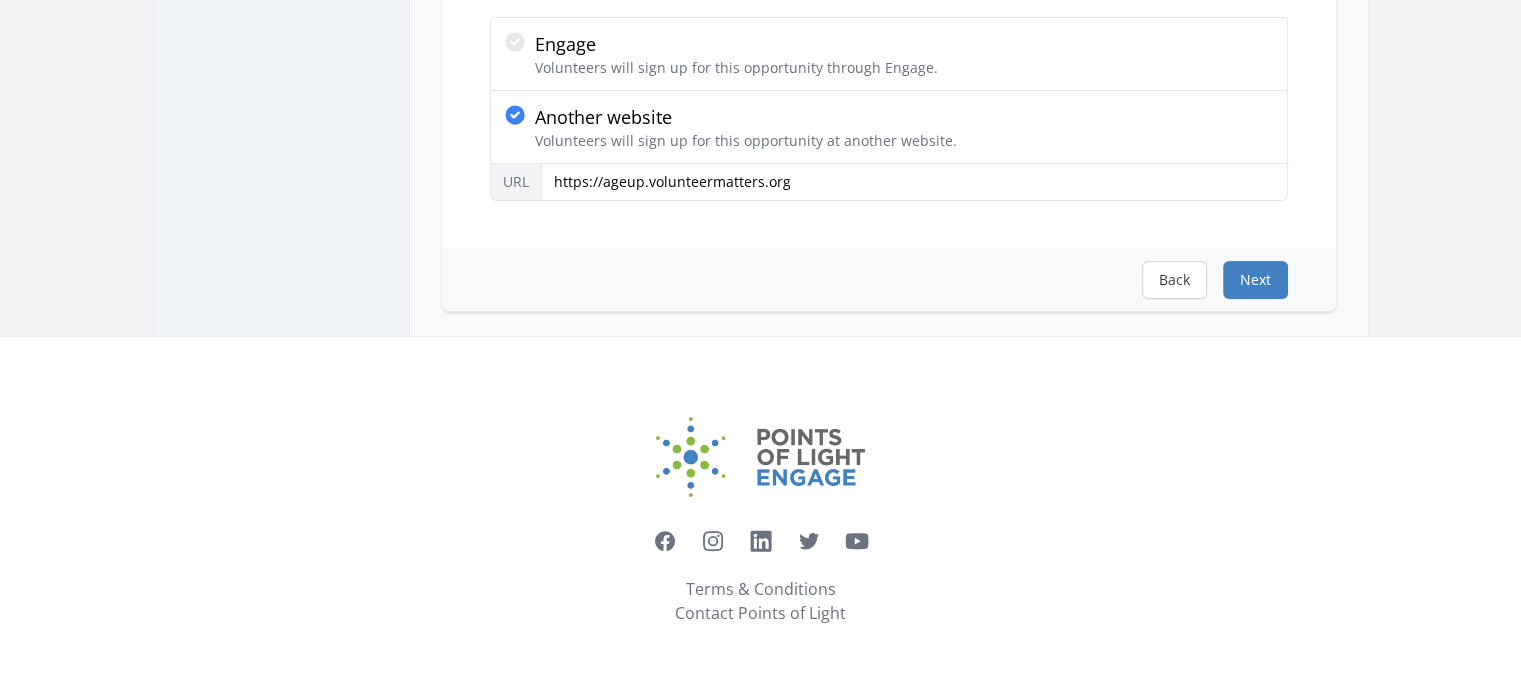 scroll, scrollTop: 0, scrollLeft: 0, axis: both 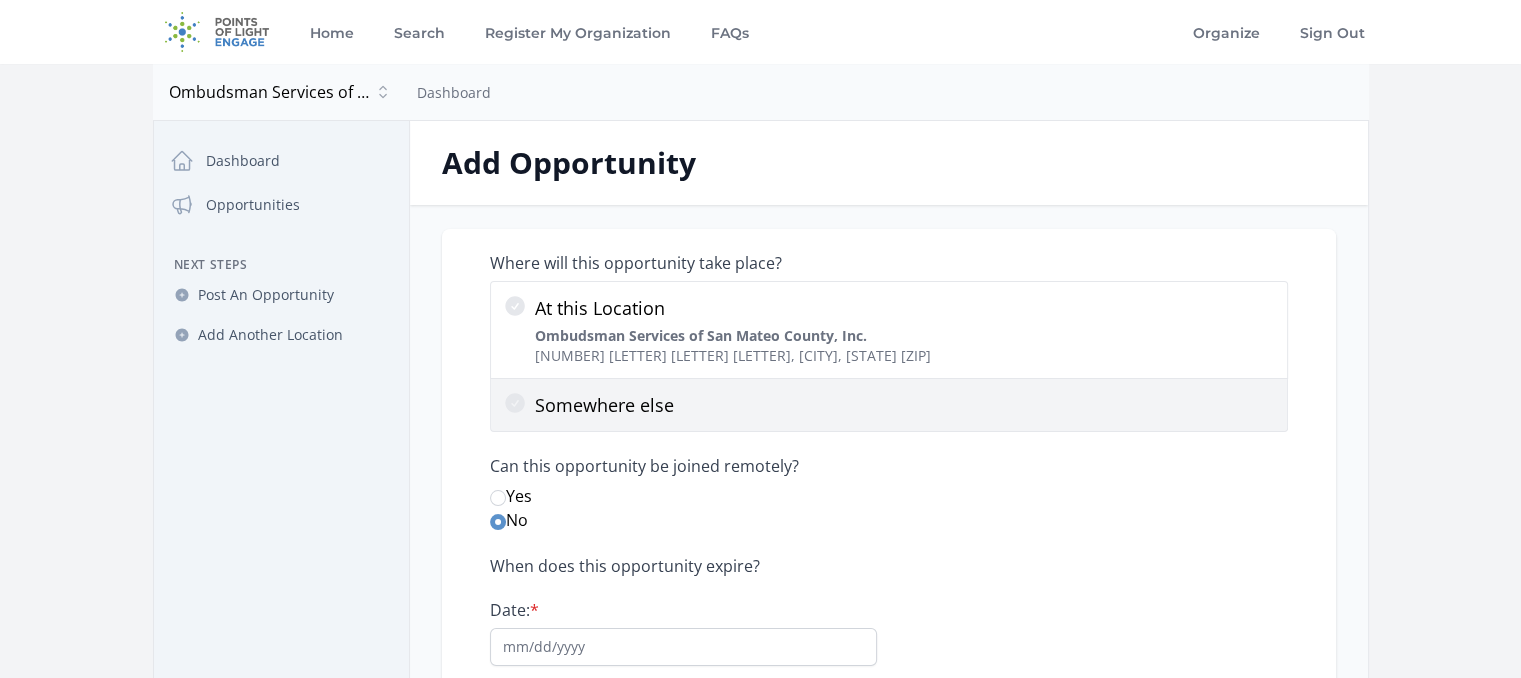 click 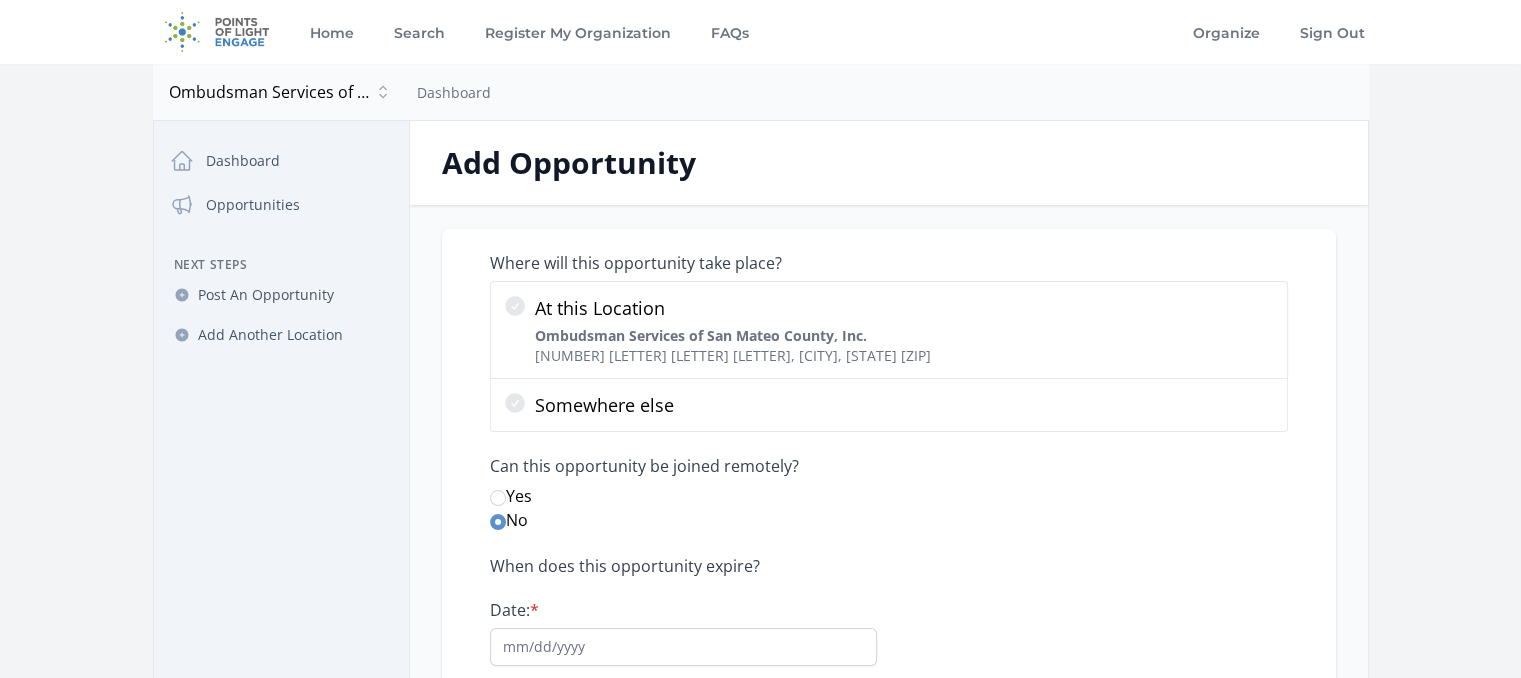 type 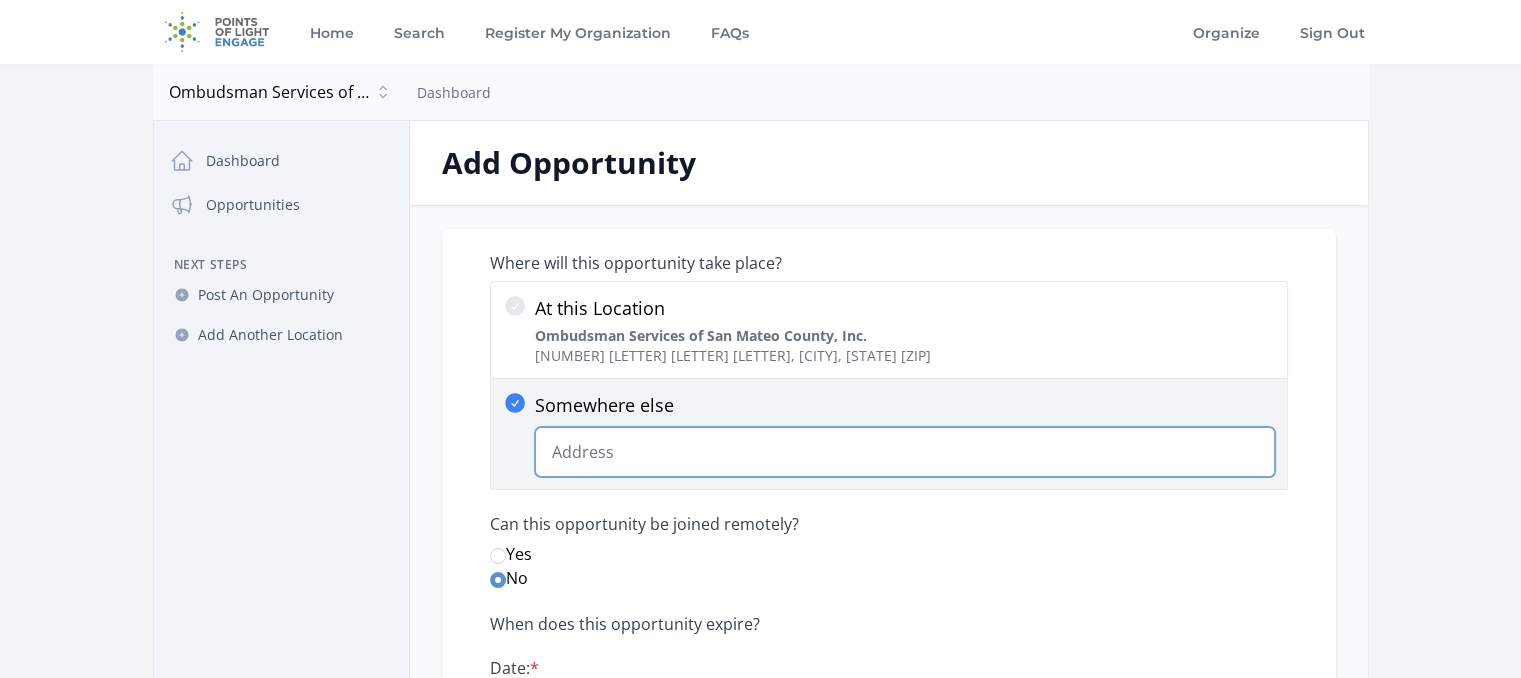 click on "Somewhere else
Change
Predictions" at bounding box center [905, 452] 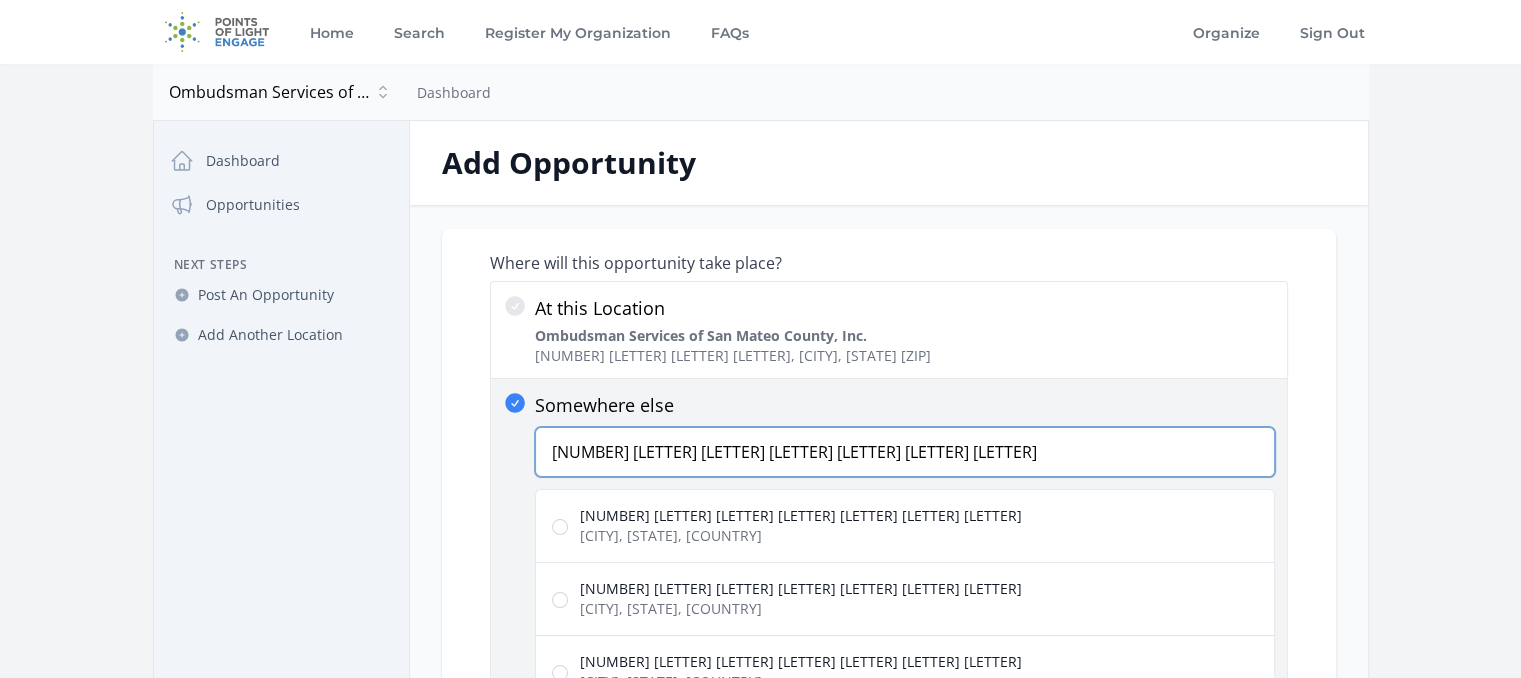 type on "[NUMBER] [LETTER] [LETTER] [LETTER] [LETTER] [LETTER] [LETTER]" 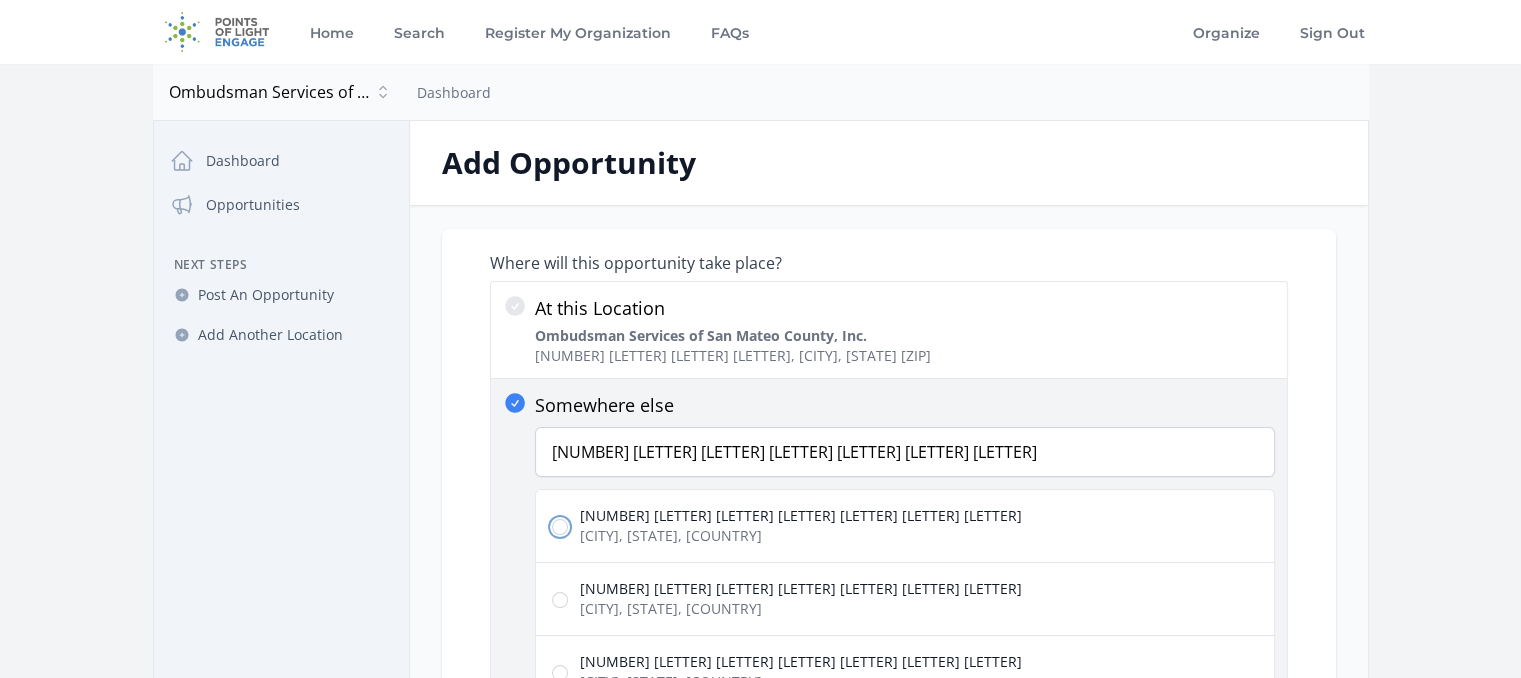 click on "[NUMBER] [LETTER] [LETTER] [LETTER] [LETTER] [LETTER] [LETTER]
[CITY], [STATE], [COUNTRY]" at bounding box center [560, 527] 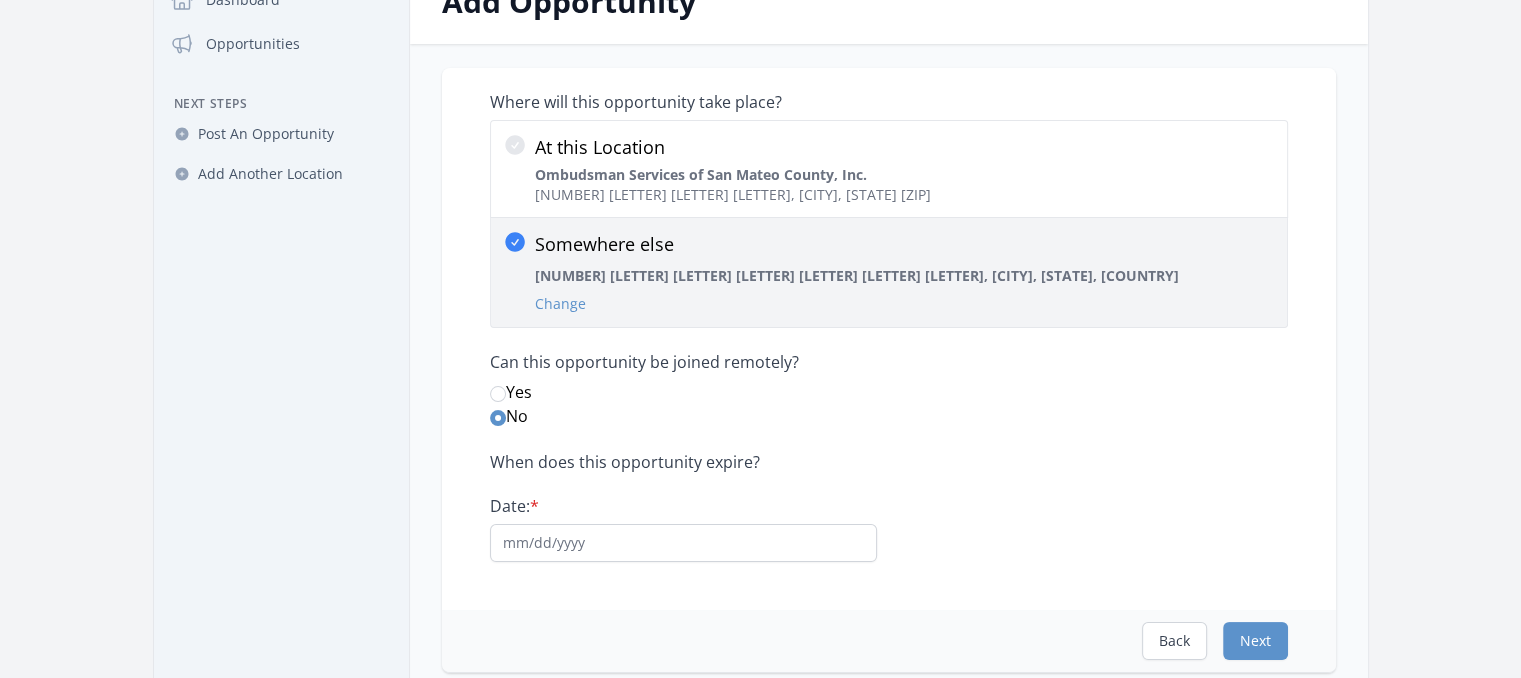 scroll, scrollTop: 200, scrollLeft: 0, axis: vertical 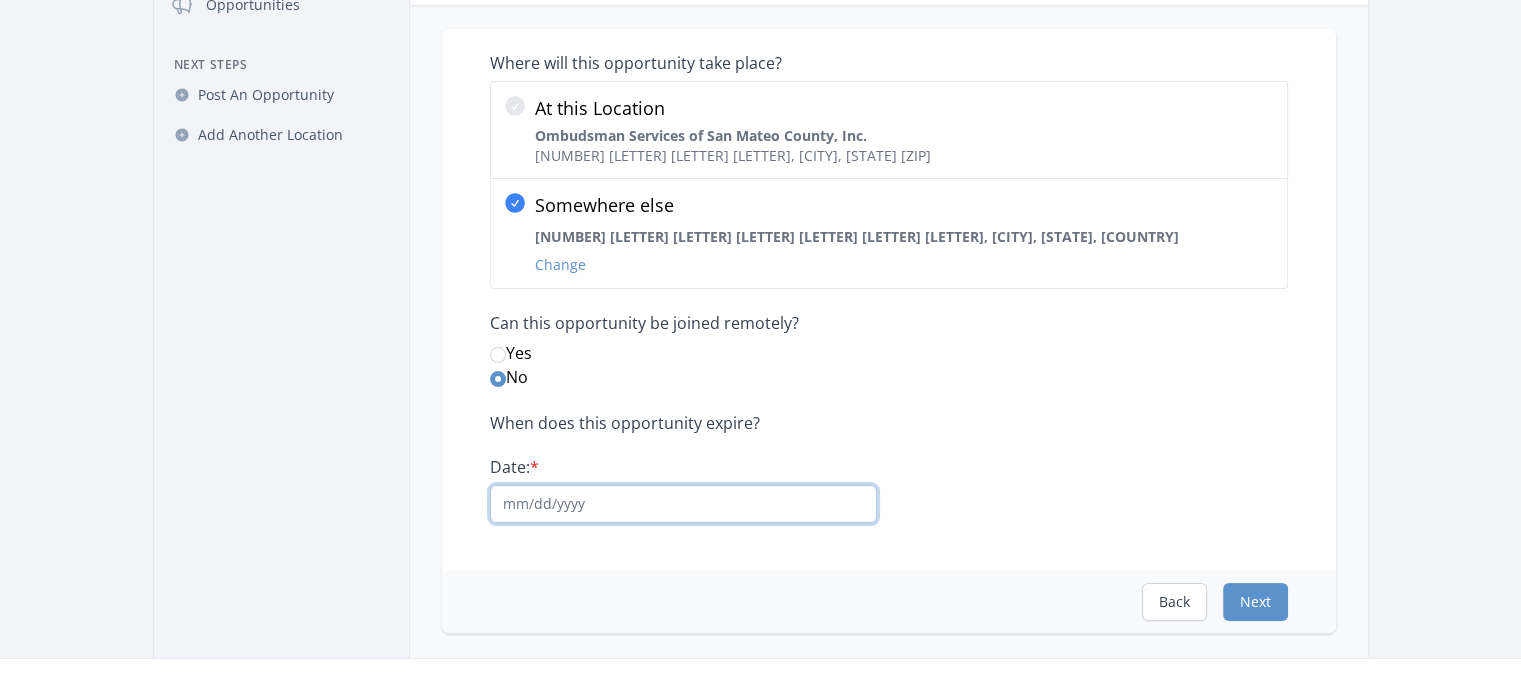 click on "Date:  *" at bounding box center (683, 504) 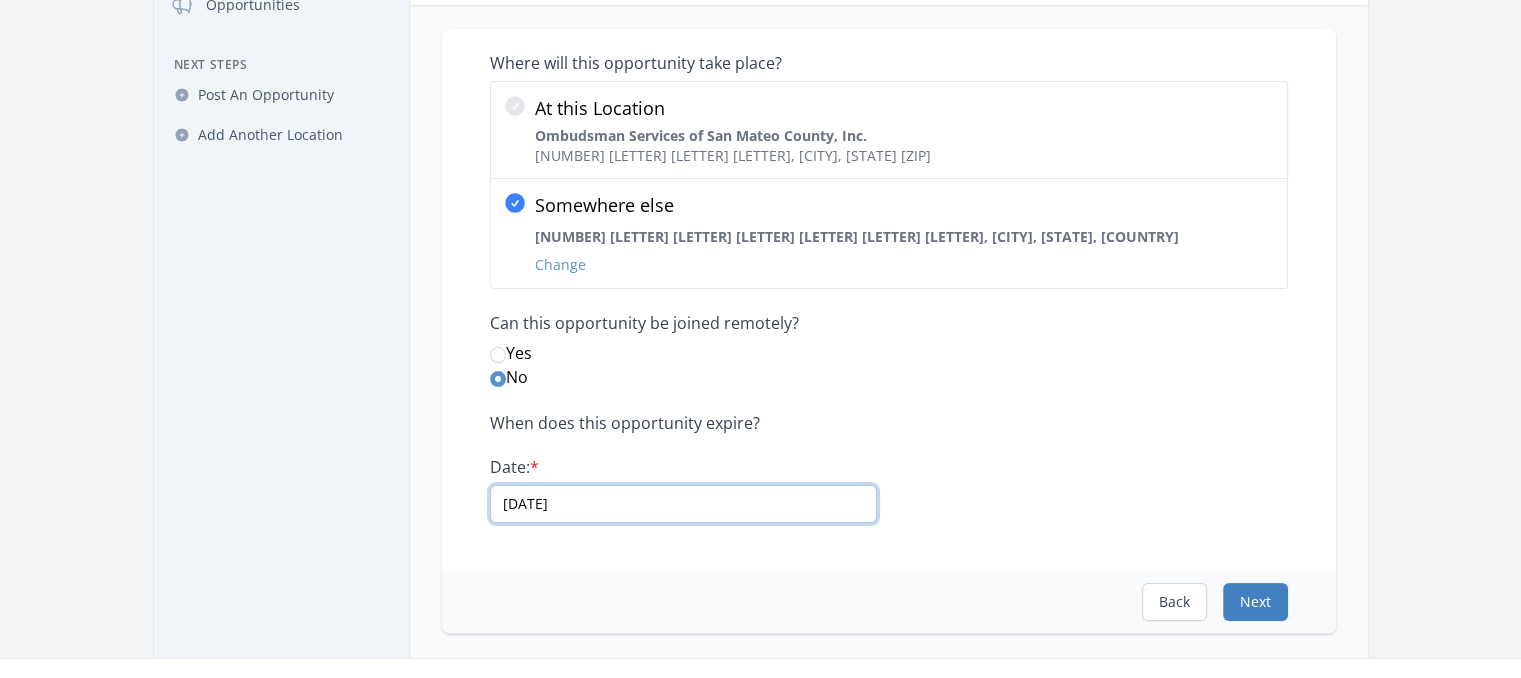 type on "[DATE]" 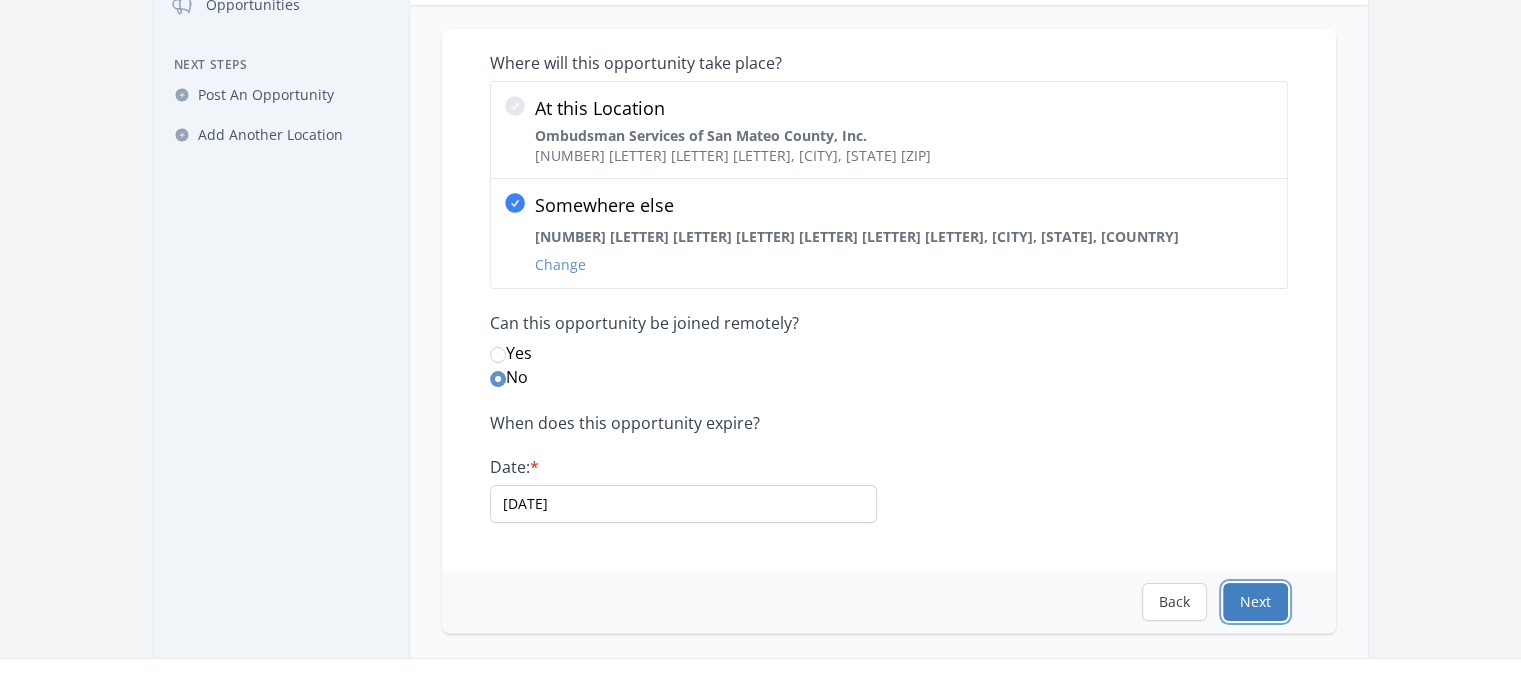 click on "Next" at bounding box center (1255, 602) 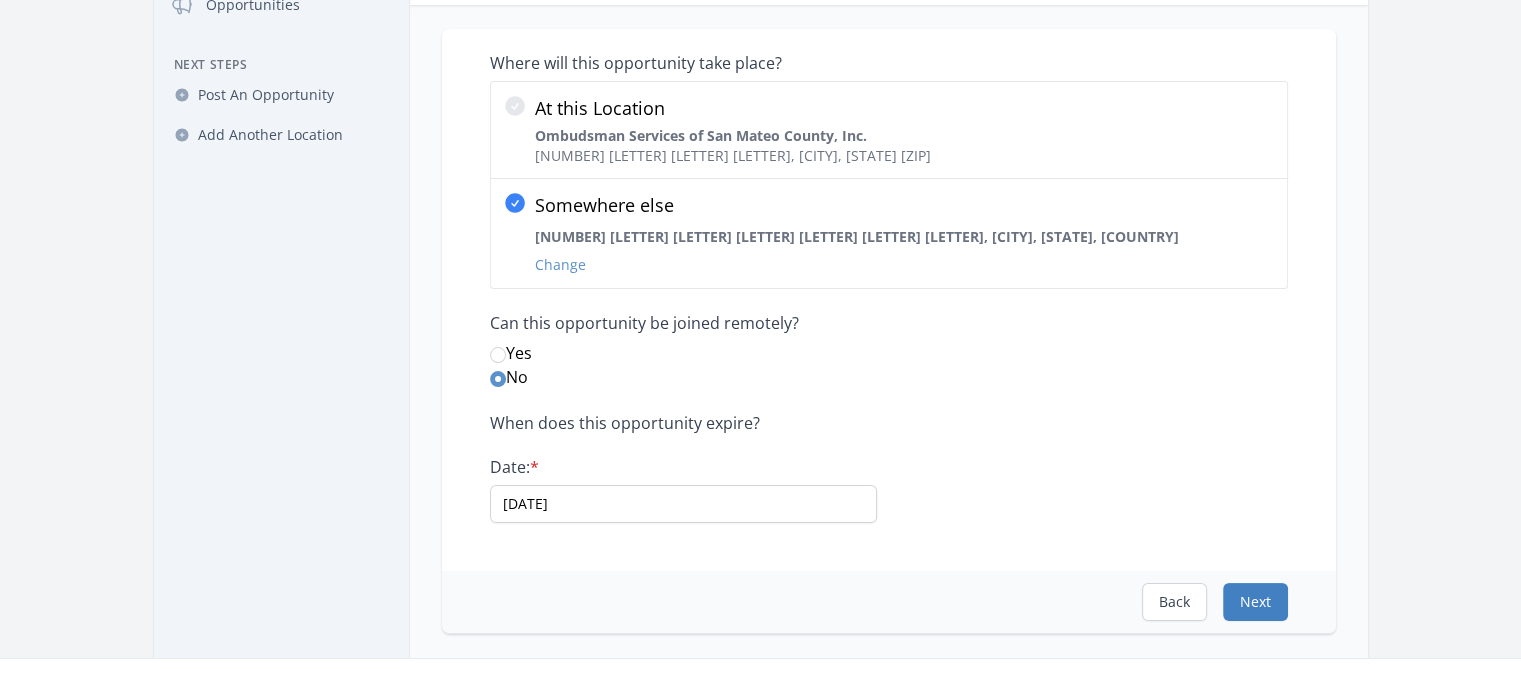 scroll, scrollTop: 0, scrollLeft: 0, axis: both 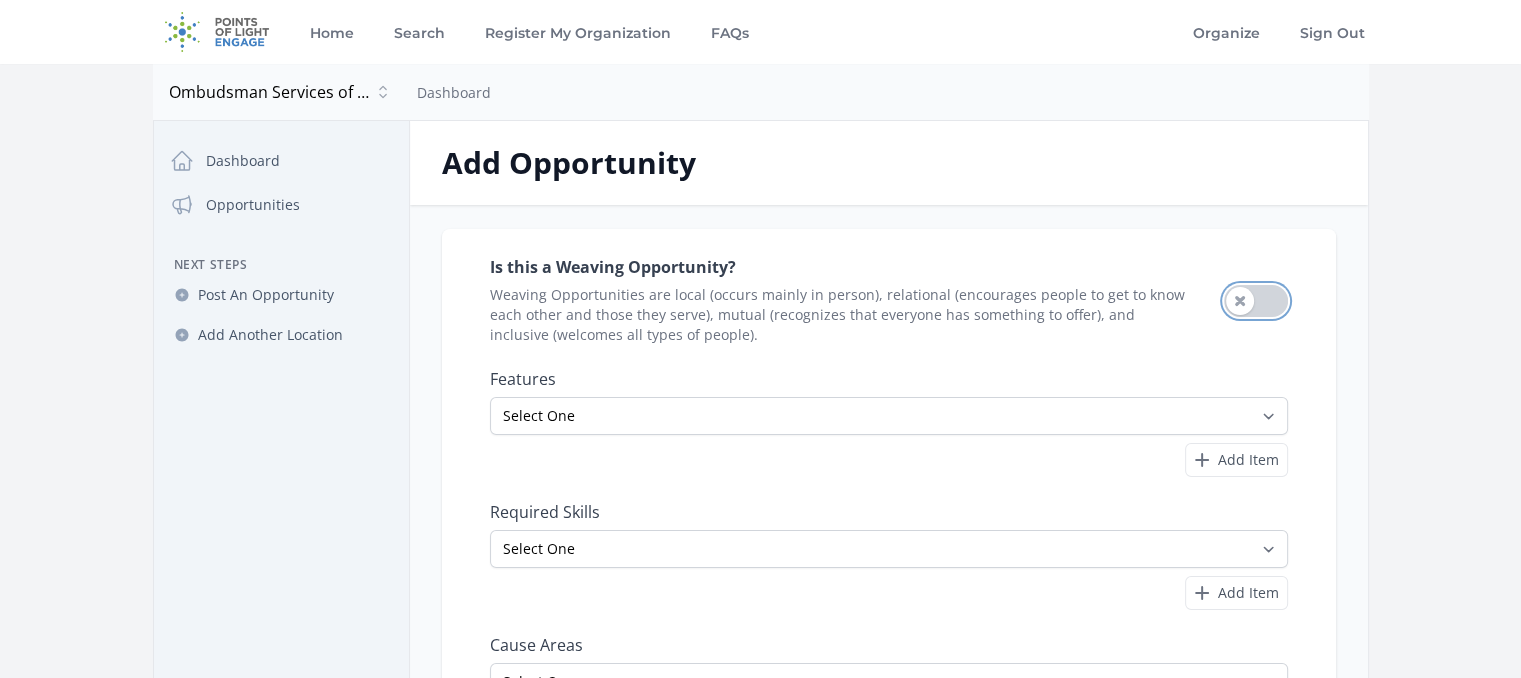 click on "Use setting" at bounding box center (1256, 301) 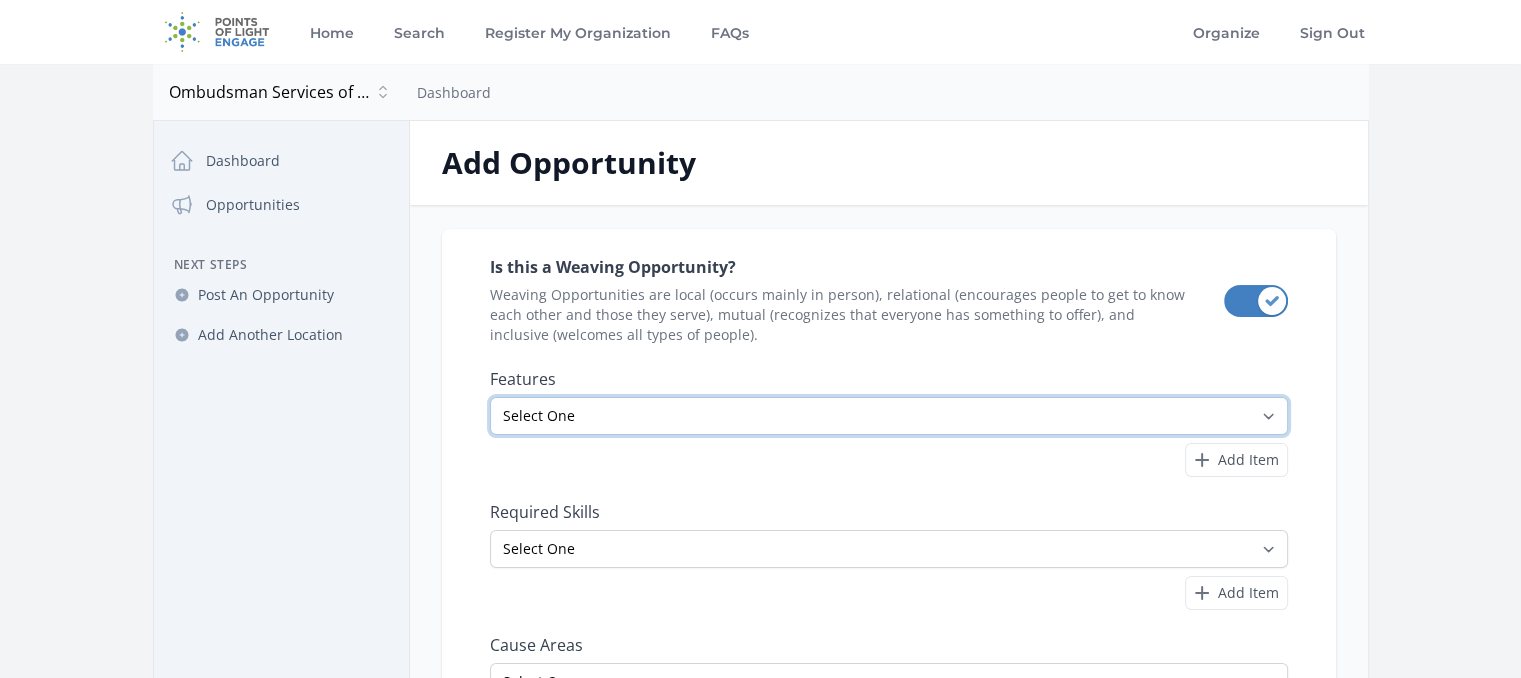 click on "Select One
All Ages
Court-Ordered Eligible
Good for Families
Good for Groups
Good for Kids
Good for Seniors
Good for Teens
Handicap Accessible
Indoor Activity
Involves Physical Labor
Minimum Age 18
Minimum Age 21
Outdoor Activity
Volunteer Abroad" at bounding box center [889, 416] 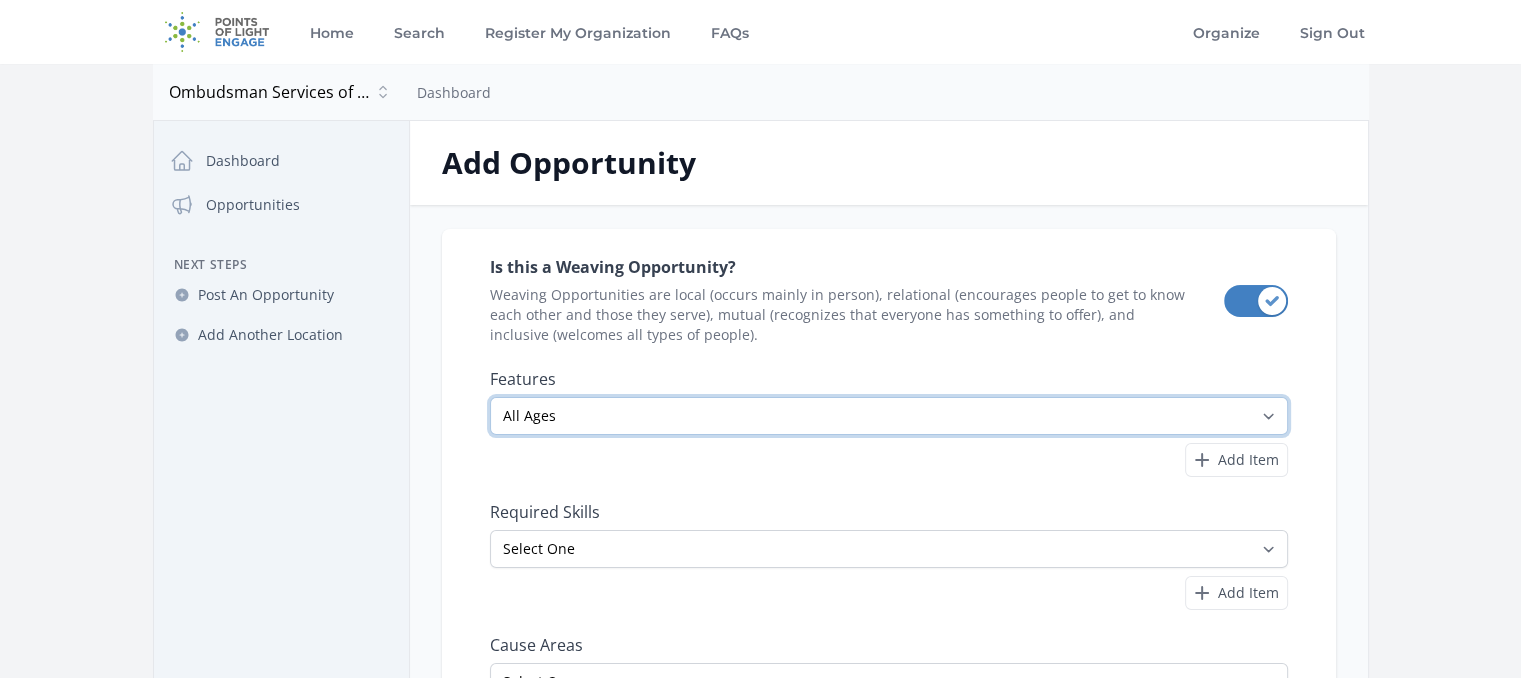 click on "Select One
All Ages
Court-Ordered Eligible
Good for Families
Good for Groups
Good for Kids
Good for Seniors
Good for Teens
Handicap Accessible
Indoor Activity
Involves Physical Labor
Minimum Age 18
Minimum Age 21
Outdoor Activity
Volunteer Abroad" at bounding box center (889, 416) 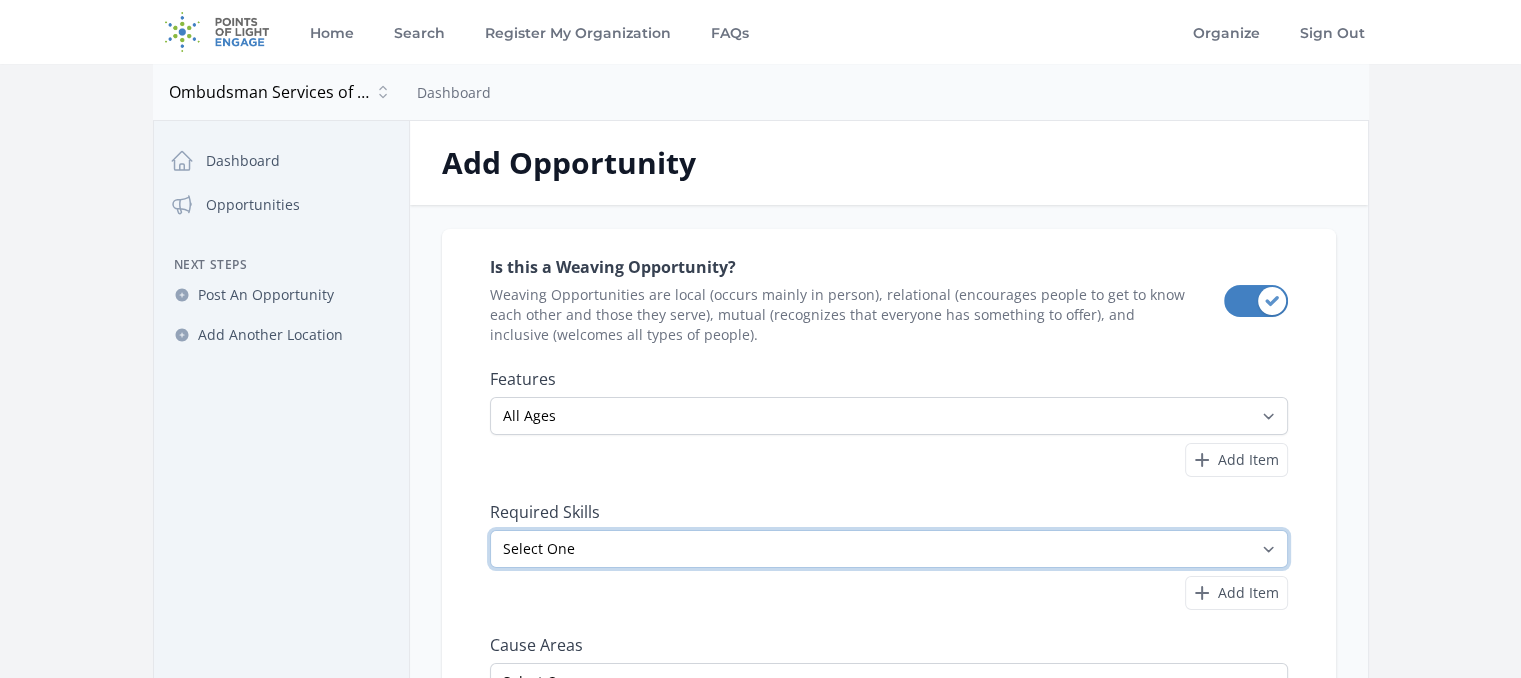 click on "Select One
Accounting
Advocacy
Administrative
Arts
Board Service
Business Skills
Caregiving
Coaching
Communications
Community Outreach
Data Science
Design
Driving
EMT
Event Support
Facilitation
Finance Firefighter Legal" at bounding box center (889, 549) 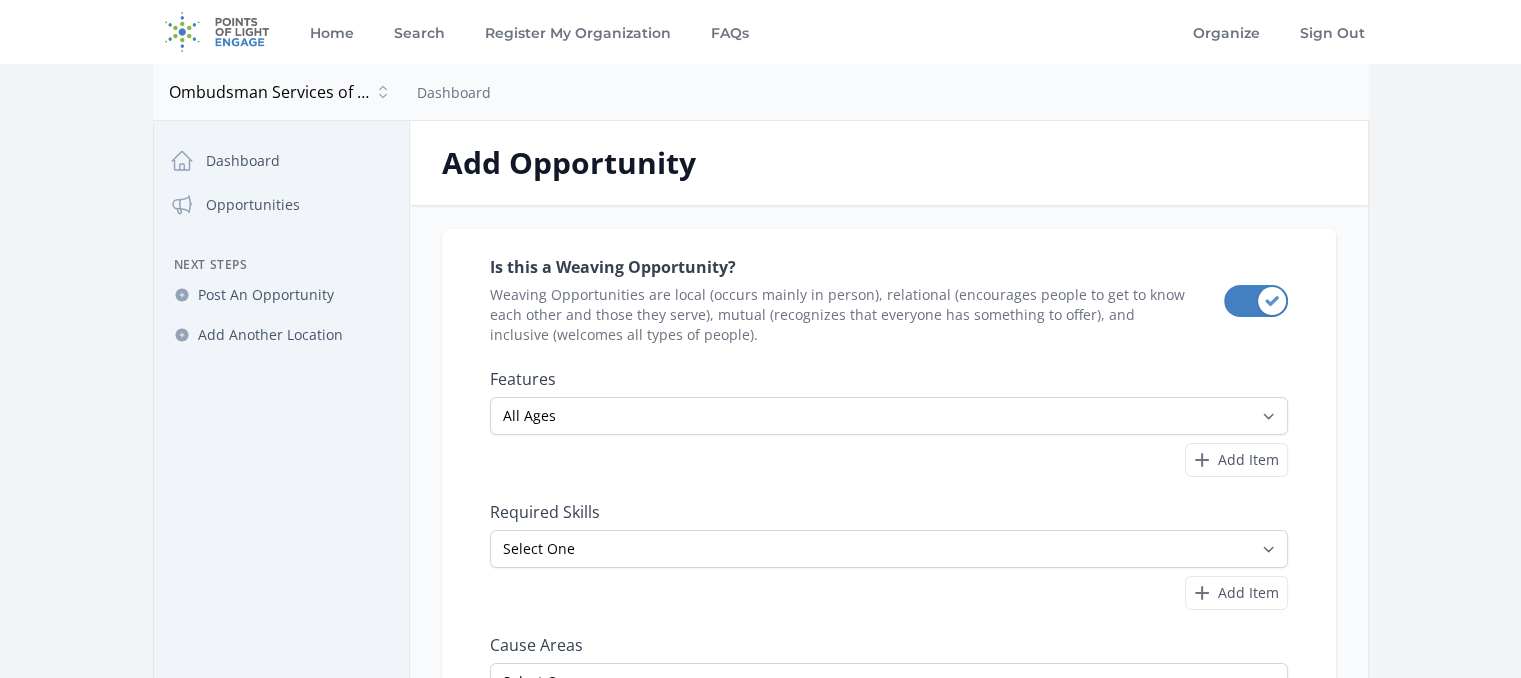click on "Is this a Weaving Opportunity?
Weaving Opportunities are local (occurs mainly in person),
relational (encourages people to get to know each other and those they serve),
mutual (recognizes that everyone has something to offer), and inclusive (welcomes all types of people).
Use setting" at bounding box center [889, 577] 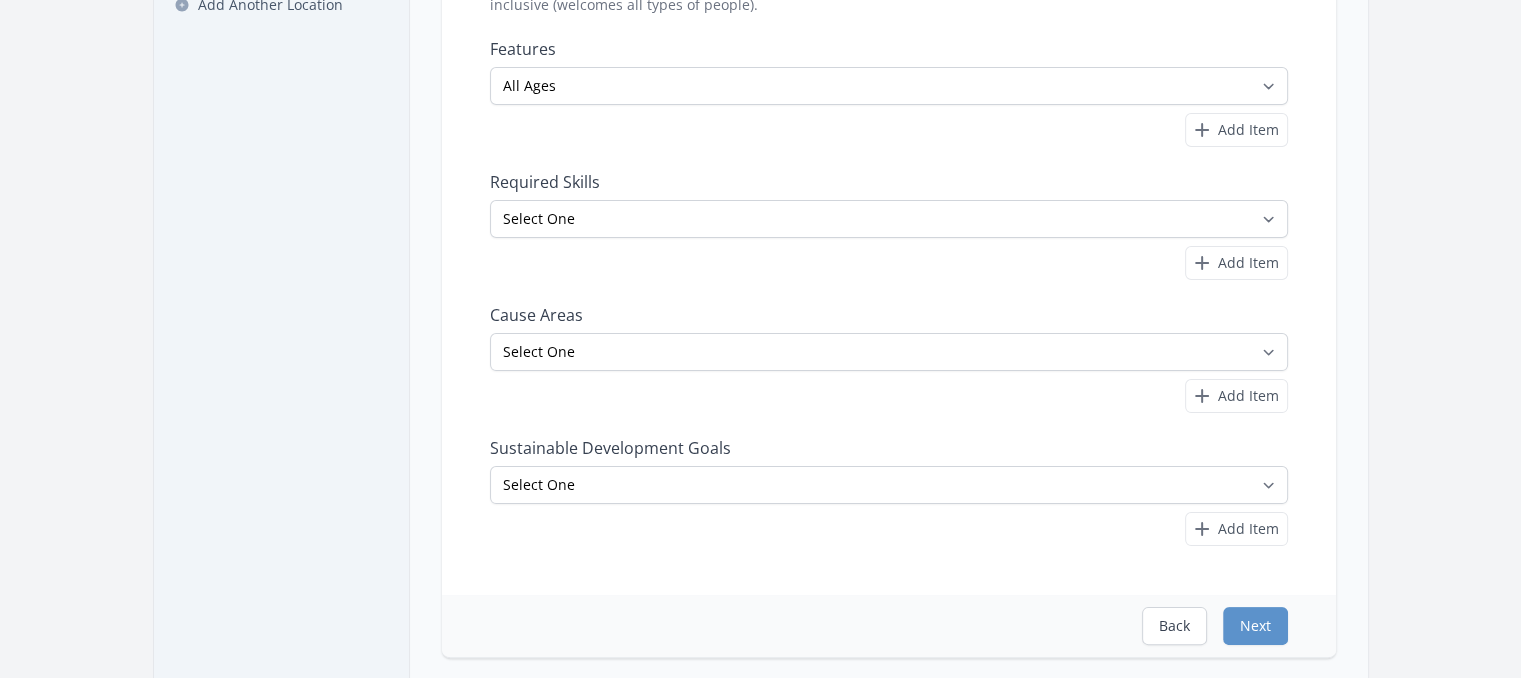 scroll, scrollTop: 400, scrollLeft: 0, axis: vertical 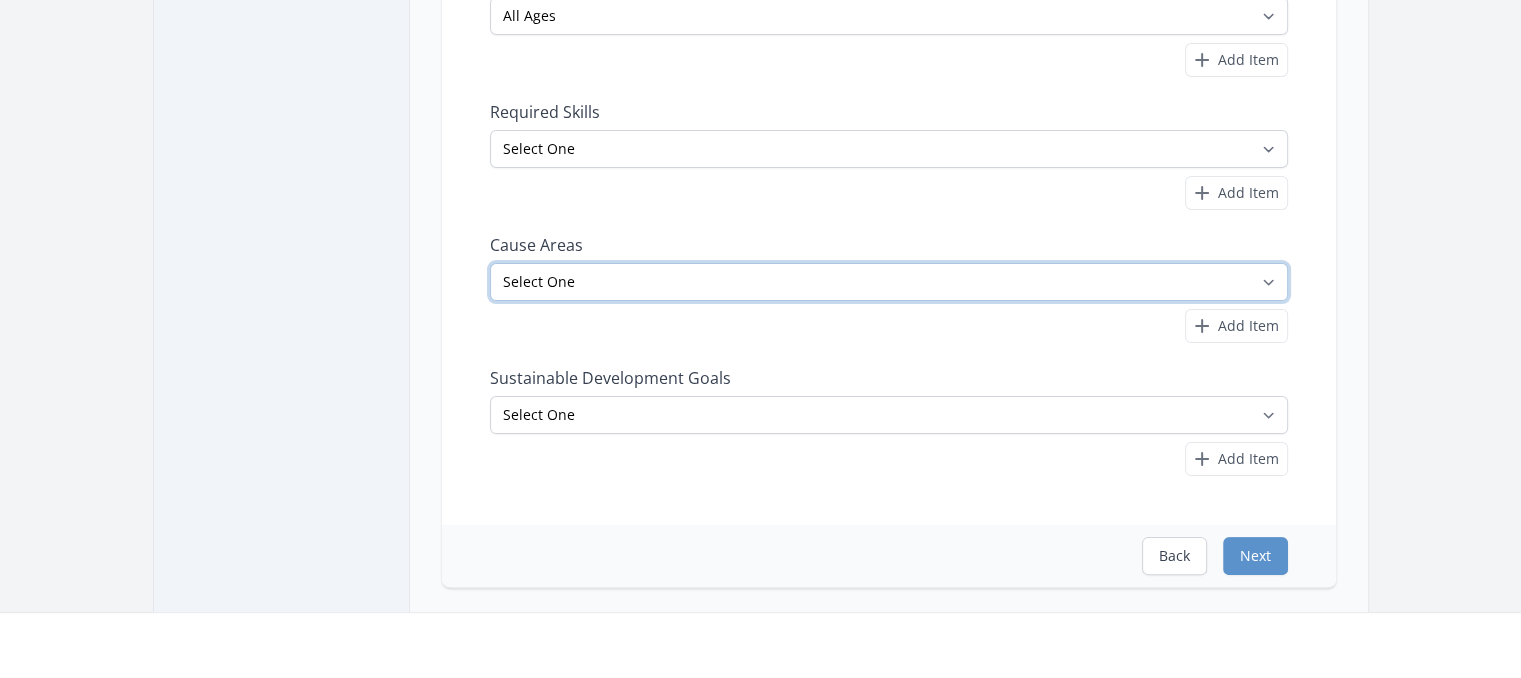 click on "Select One
Adult Education
Animals
Arts & Culture
Children & Youth
Civil Rights
Community Strengthening
COVID-19
Digital Divide
Disabilities
Disaster Response & Recovery
Education
Environment
Family Services
Food Insecurity
Health & Wellness
Homelessness Hunger STEM" at bounding box center (889, 282) 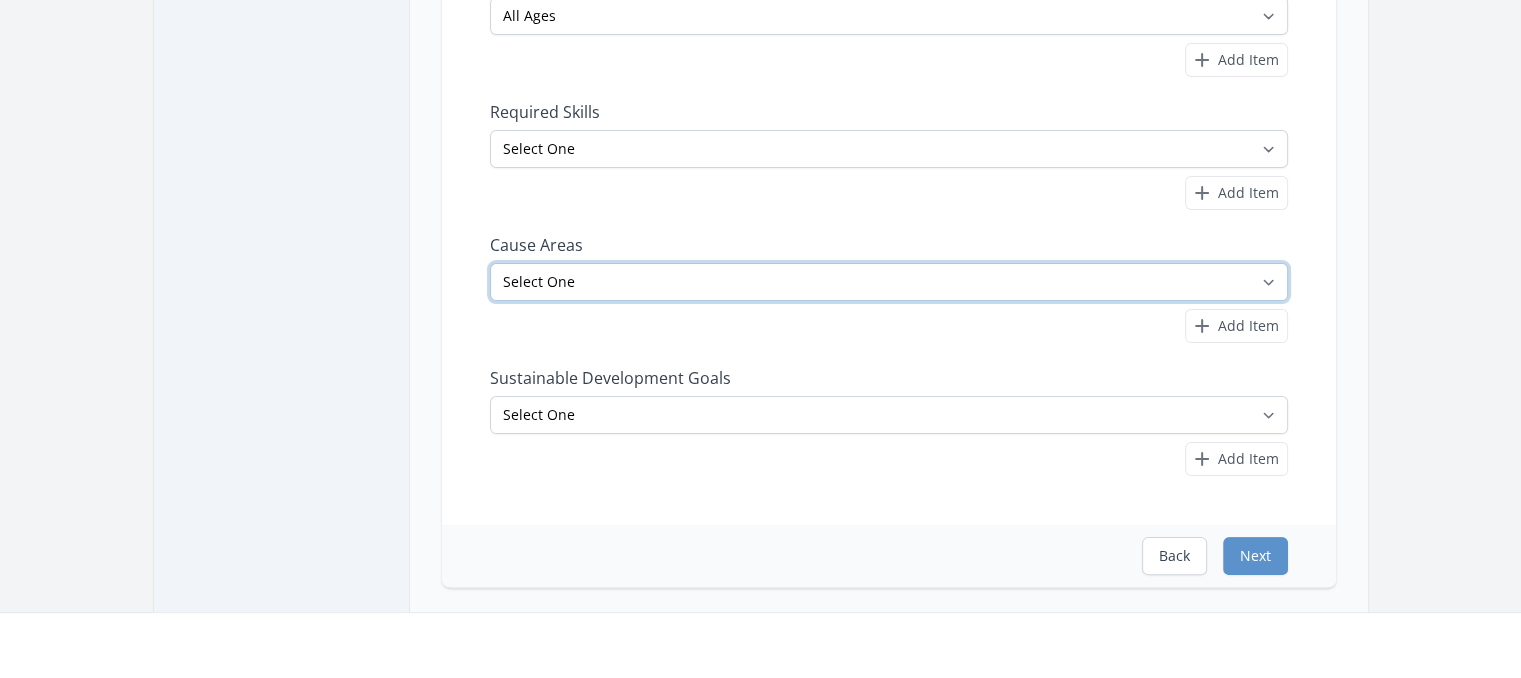 select on "Seniors" 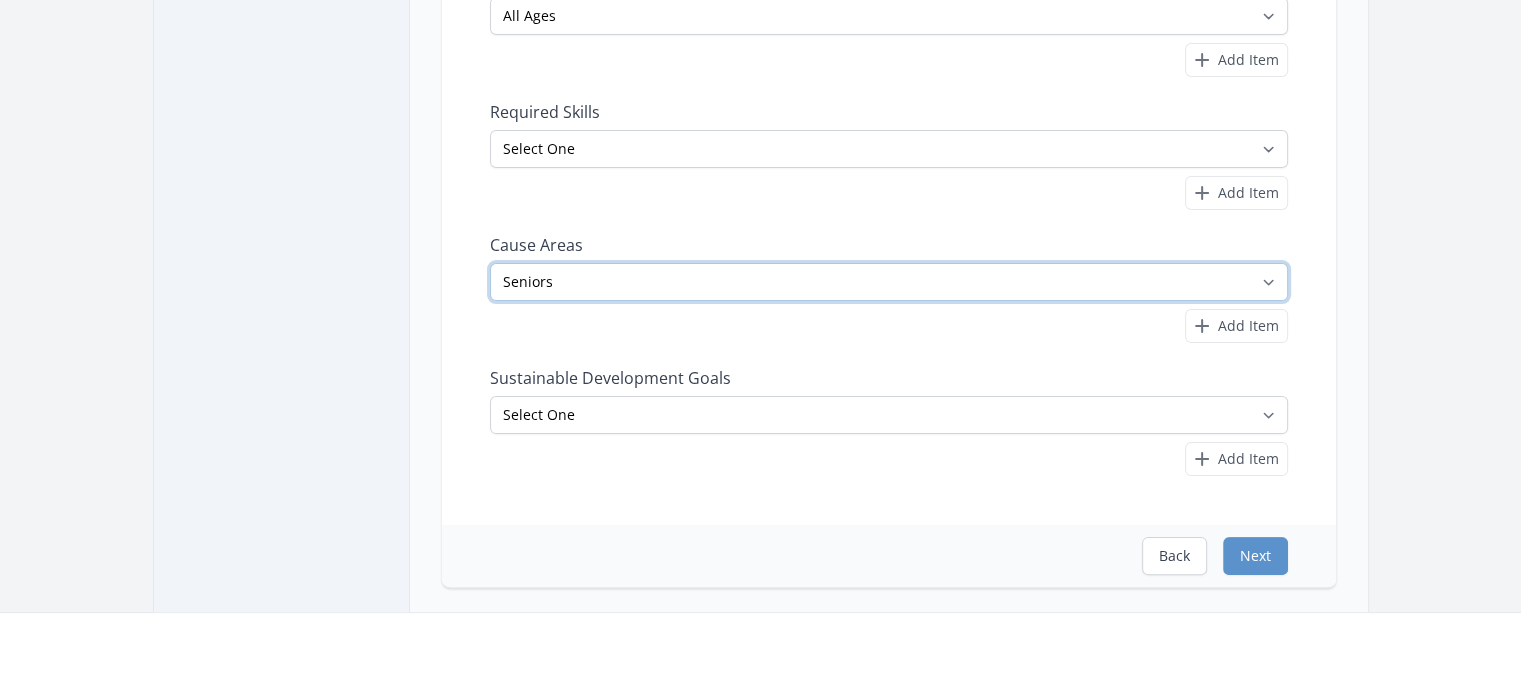 click on "Select One
Adult Education
Animals
Arts & Culture
Children & Youth
Civil Rights
Community Strengthening
COVID-19
Digital Divide
Disabilities
Disaster Response & Recovery
Education
Environment
Family Services
Food Insecurity
Health & Wellness
Homelessness Hunger STEM" at bounding box center [889, 282] 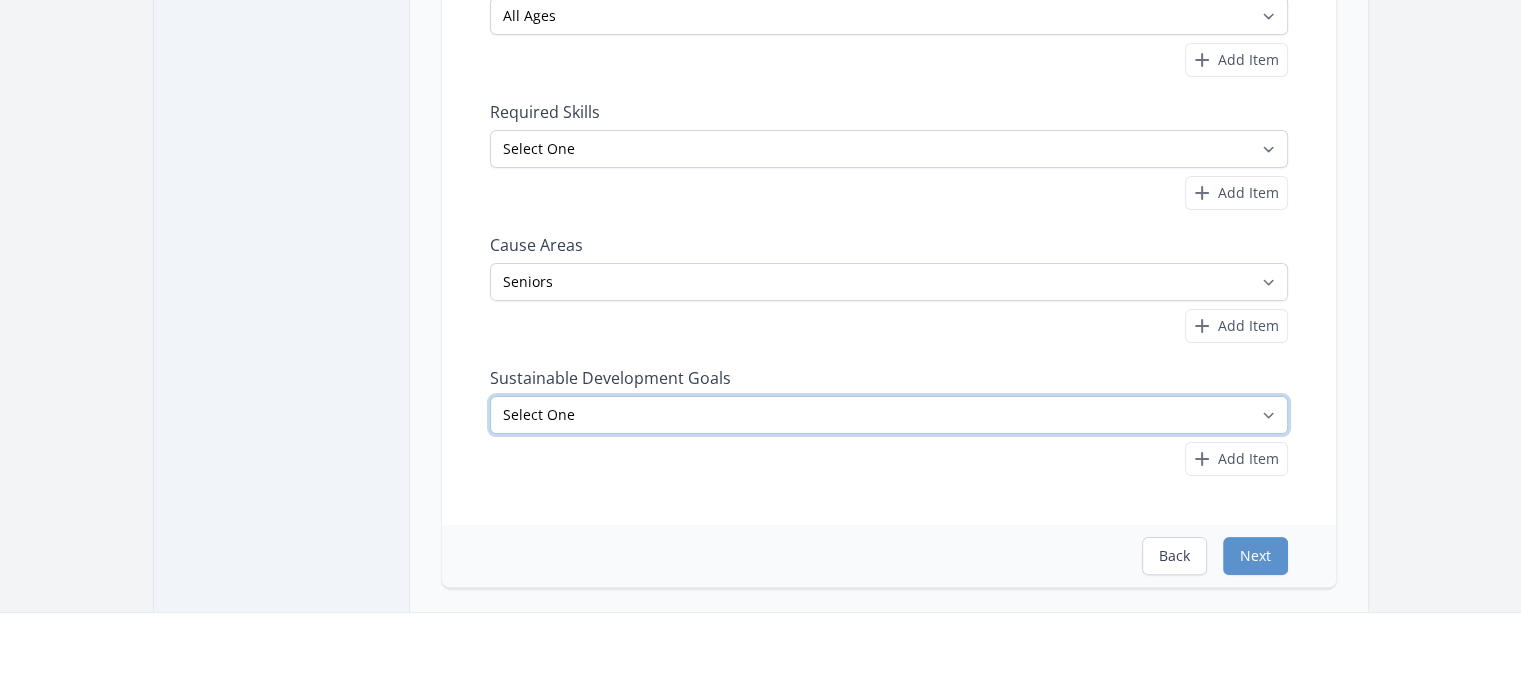 click on "Select One
No Poverty
Zero Hunger
Good Health and Well-Being
Quality Education
Gender Equality
Clean Water and Sanitation
Affordable and Clean Energy
Decent Work and Economic Growth
Industry, Innovation and Infrastructure
Reduced Inequalities
Sustainable Cities and Communities
Responsible Consumption and Production
Climate Action
Life Below Water" at bounding box center (889, 415) 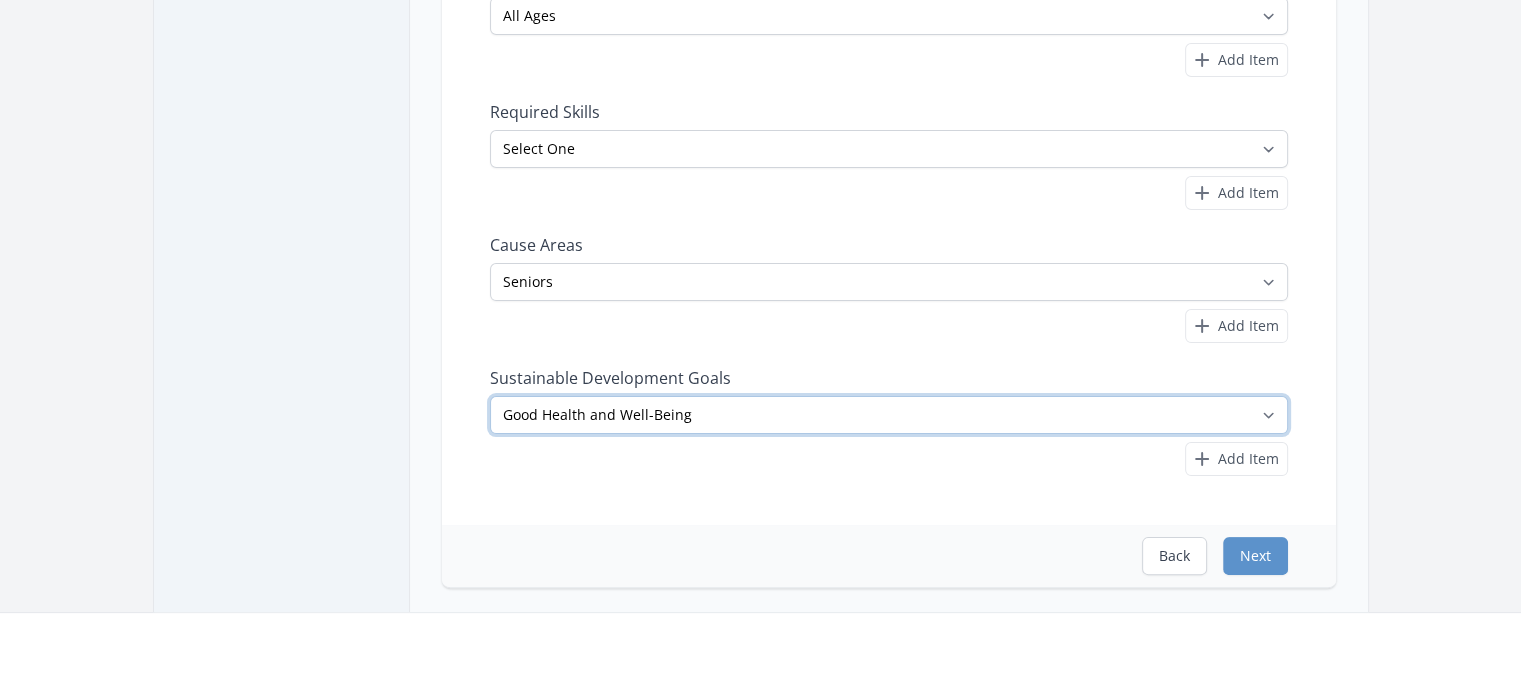 click on "Select One
No Poverty
Zero Hunger
Good Health and Well-Being
Quality Education
Gender Equality
Clean Water and Sanitation
Affordable and Clean Energy
Decent Work and Economic Growth
Industry, Innovation and Infrastructure
Reduced Inequalities
Sustainable Cities and Communities
Responsible Consumption and Production
Climate Action
Life Below Water" at bounding box center [889, 415] 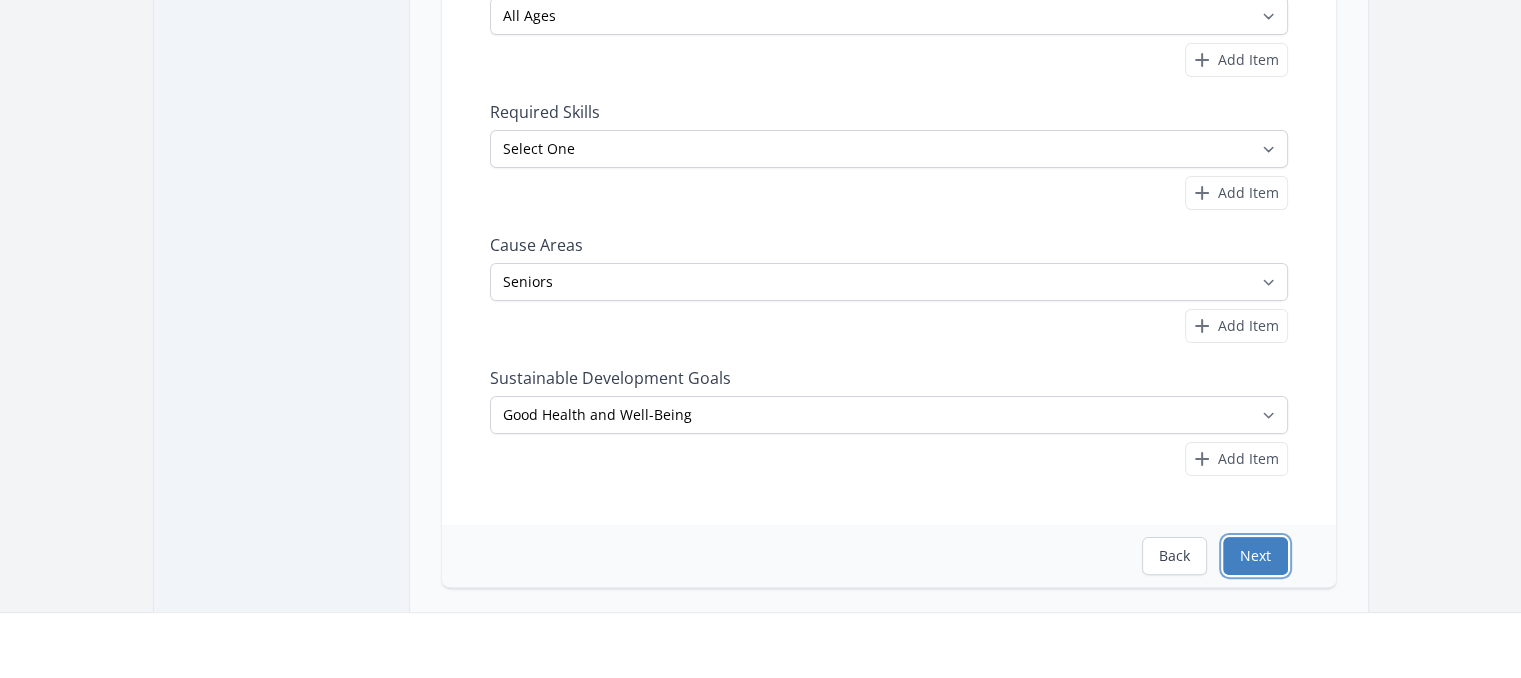 click on "Next" at bounding box center (1255, 556) 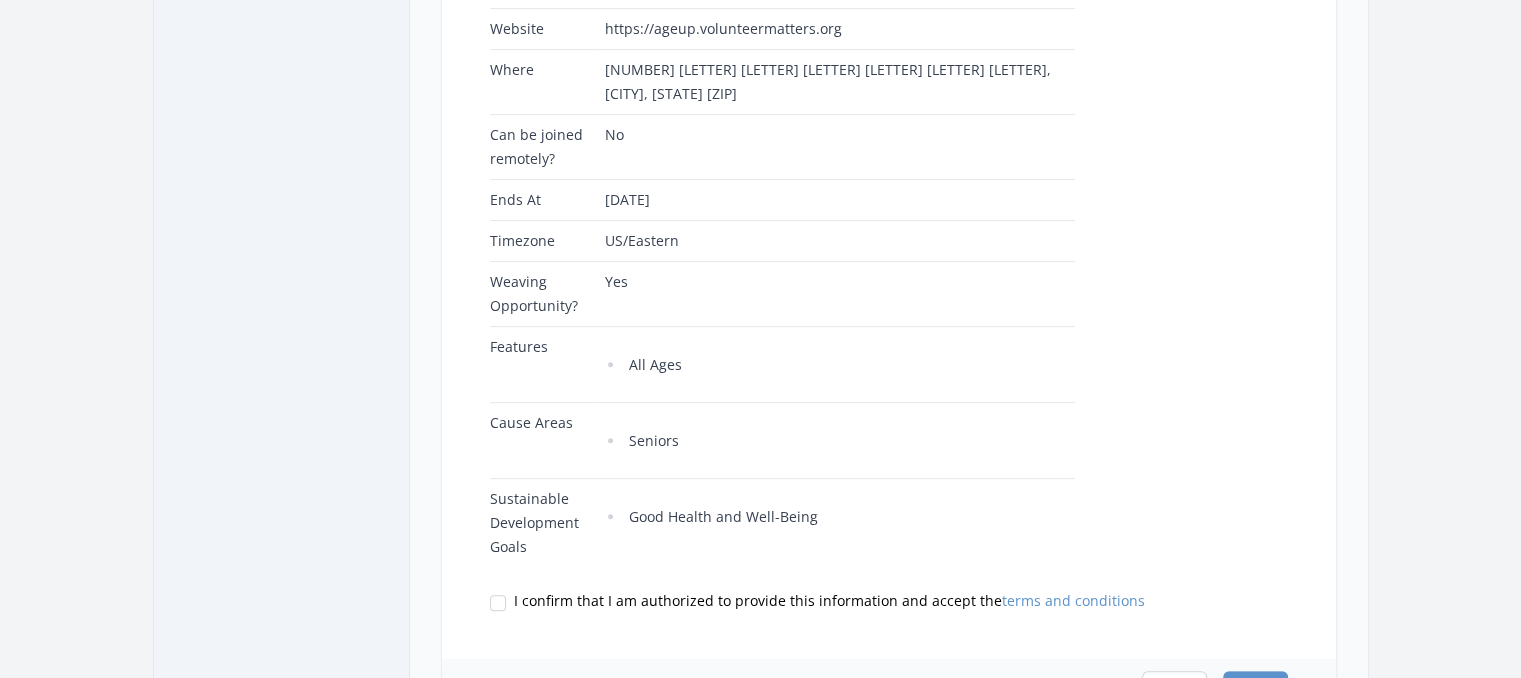 scroll, scrollTop: 700, scrollLeft: 0, axis: vertical 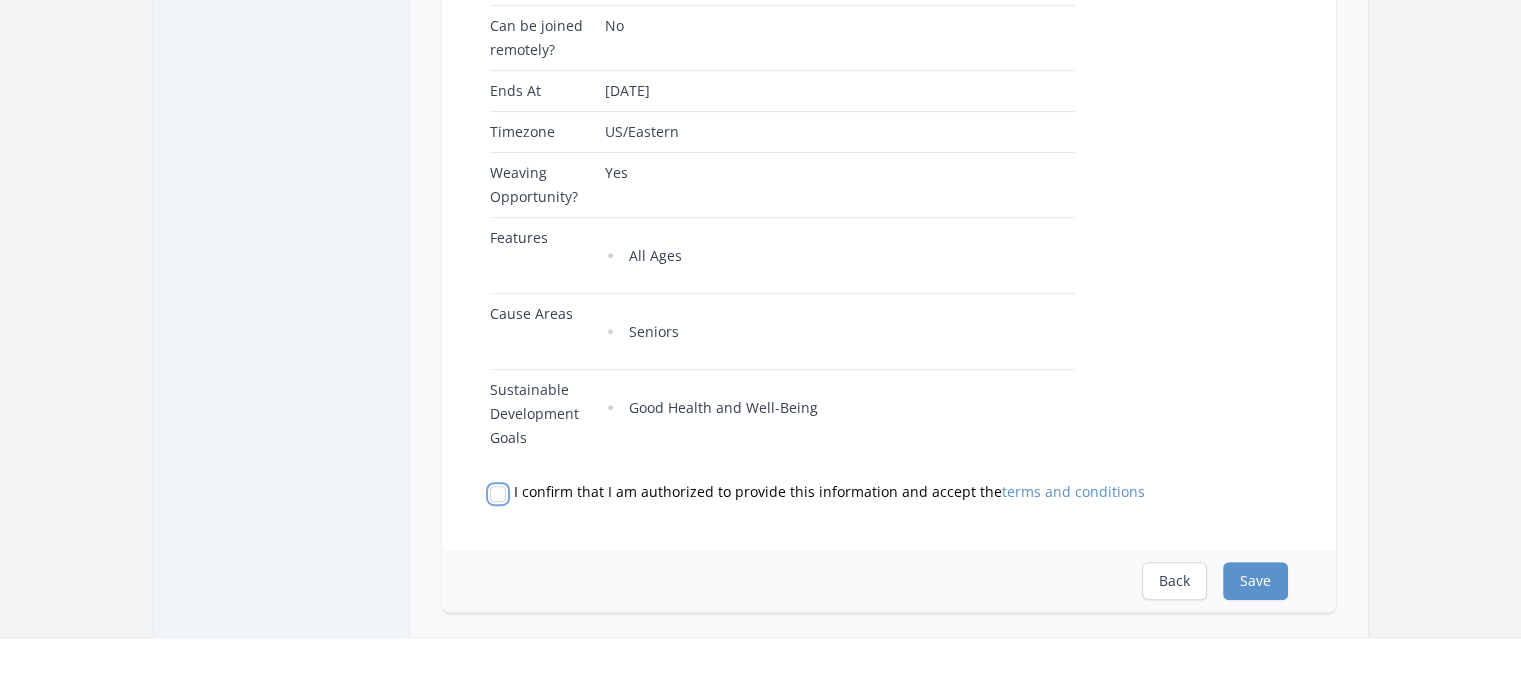 drag, startPoint x: 495, startPoint y: 446, endPoint x: 506, endPoint y: 448, distance: 11.18034 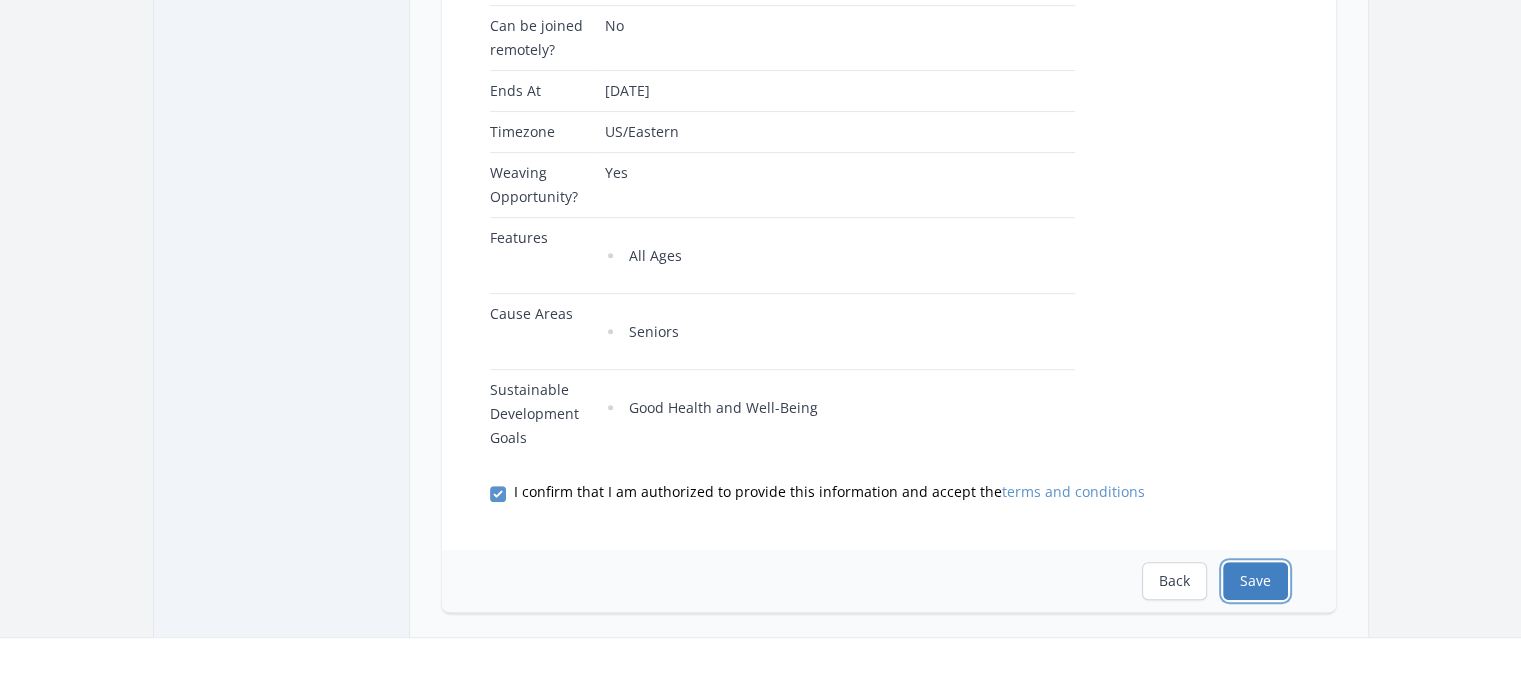 click on "Save" at bounding box center [1255, 581] 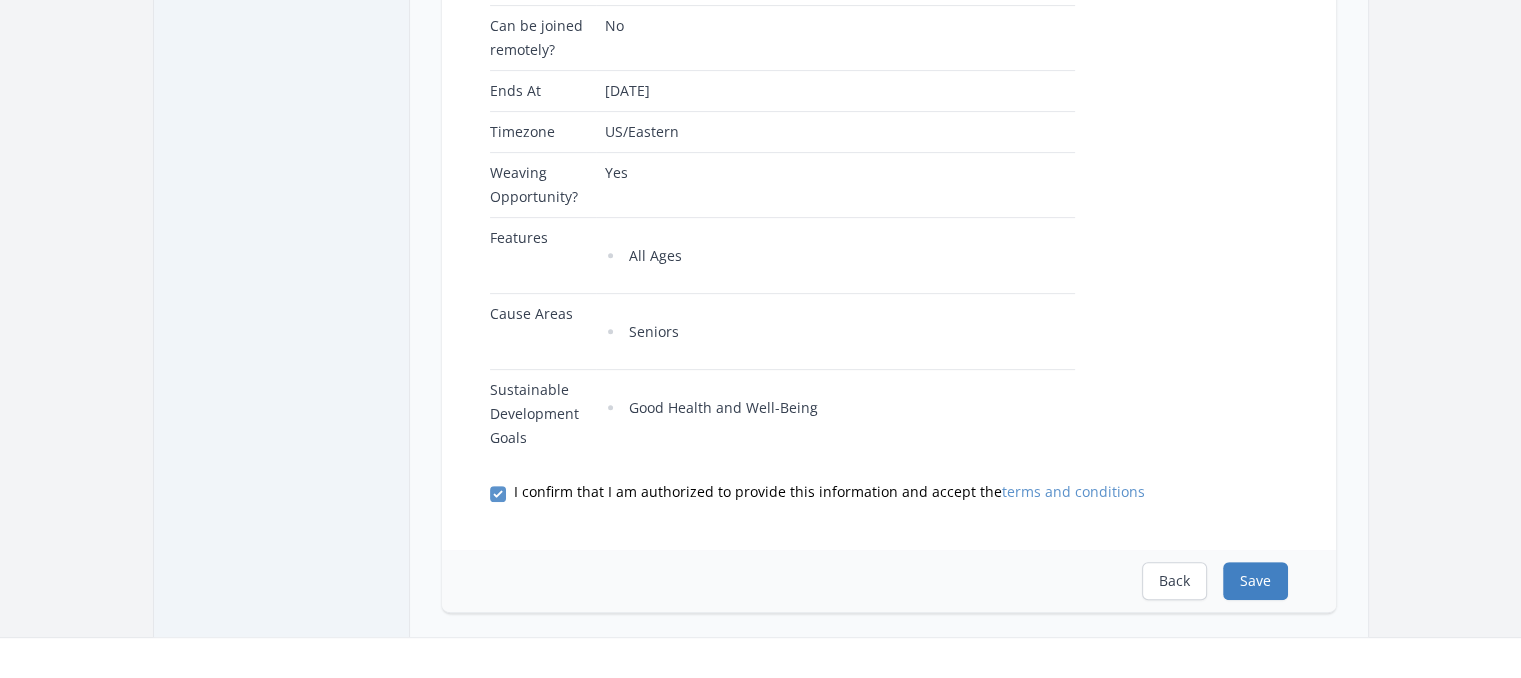 scroll, scrollTop: 0, scrollLeft: 0, axis: both 